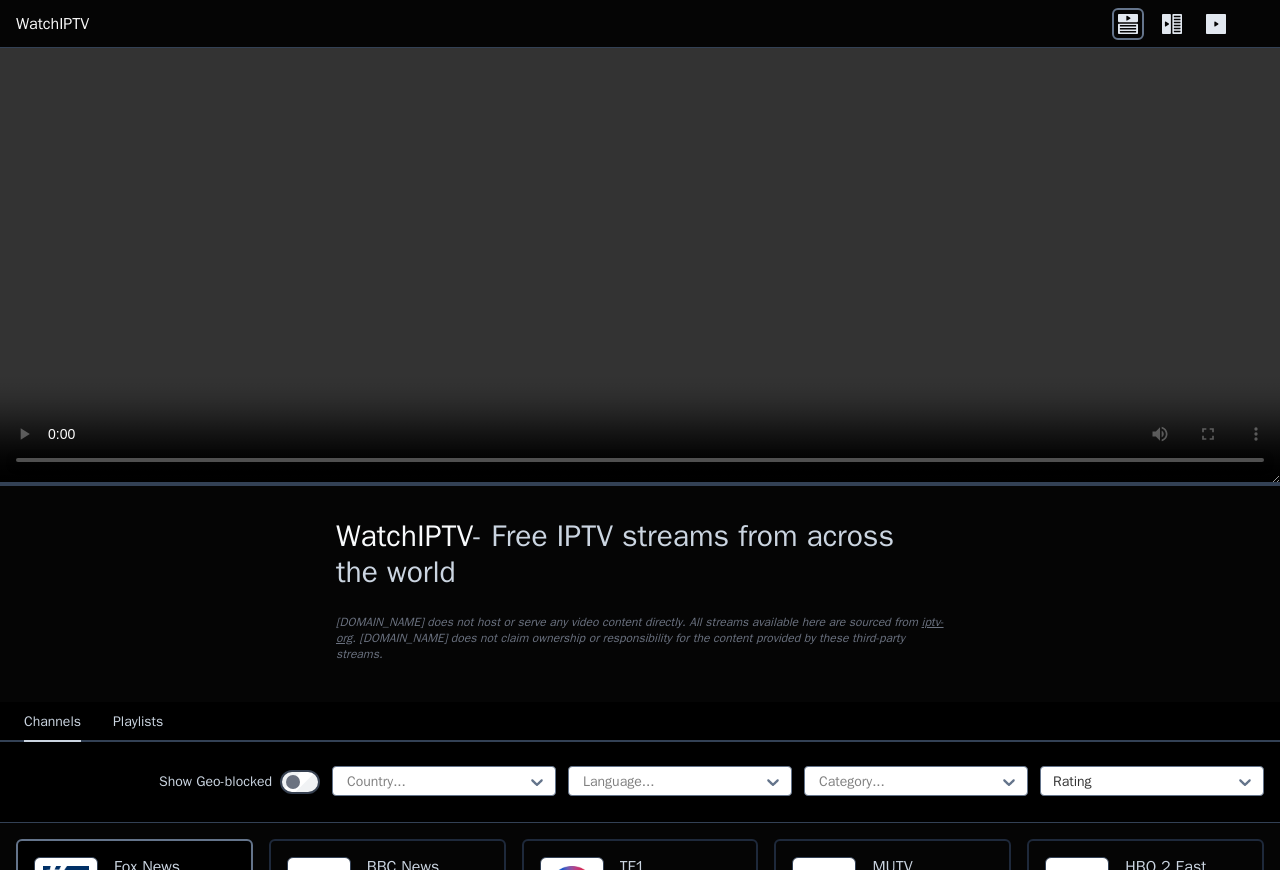 scroll, scrollTop: 0, scrollLeft: 0, axis: both 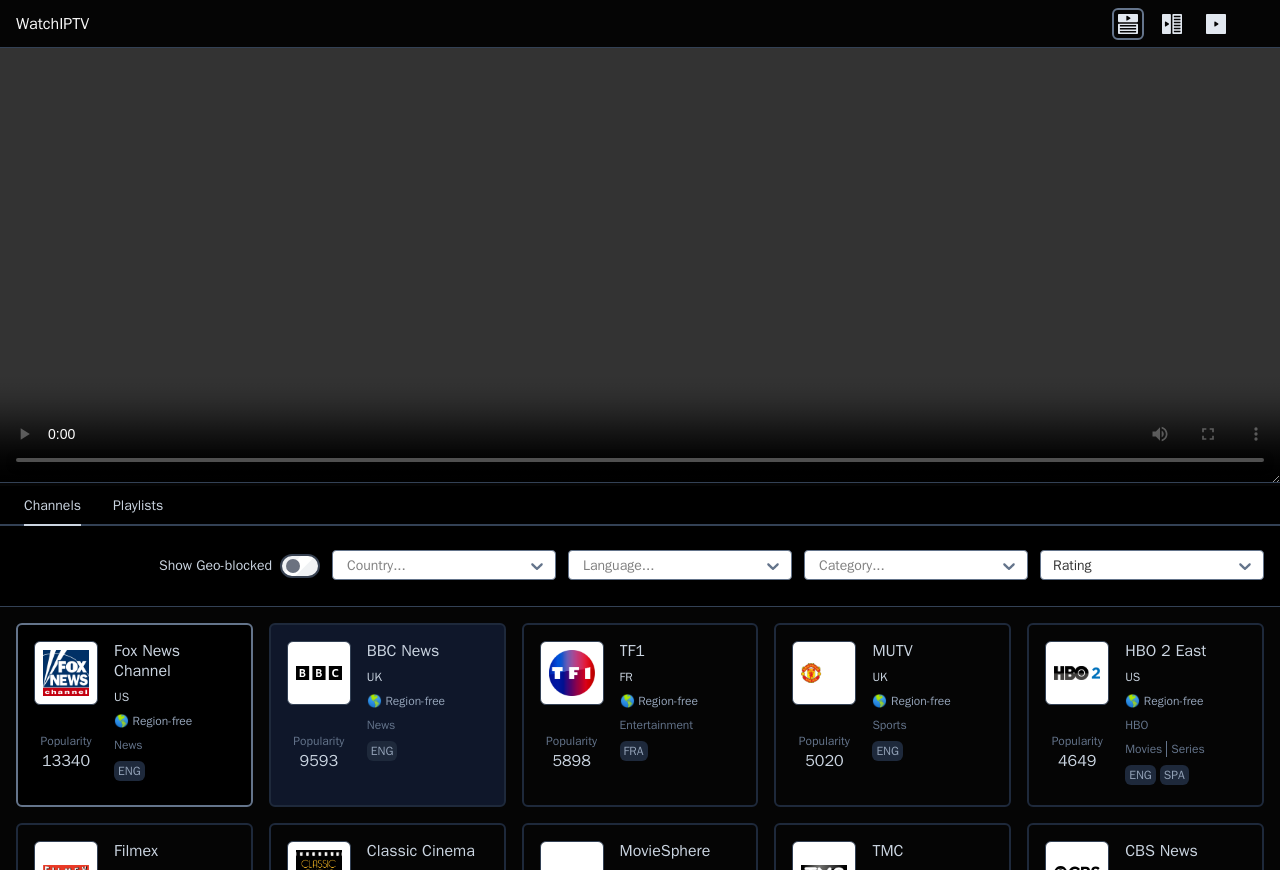 click at bounding box center [319, 673] 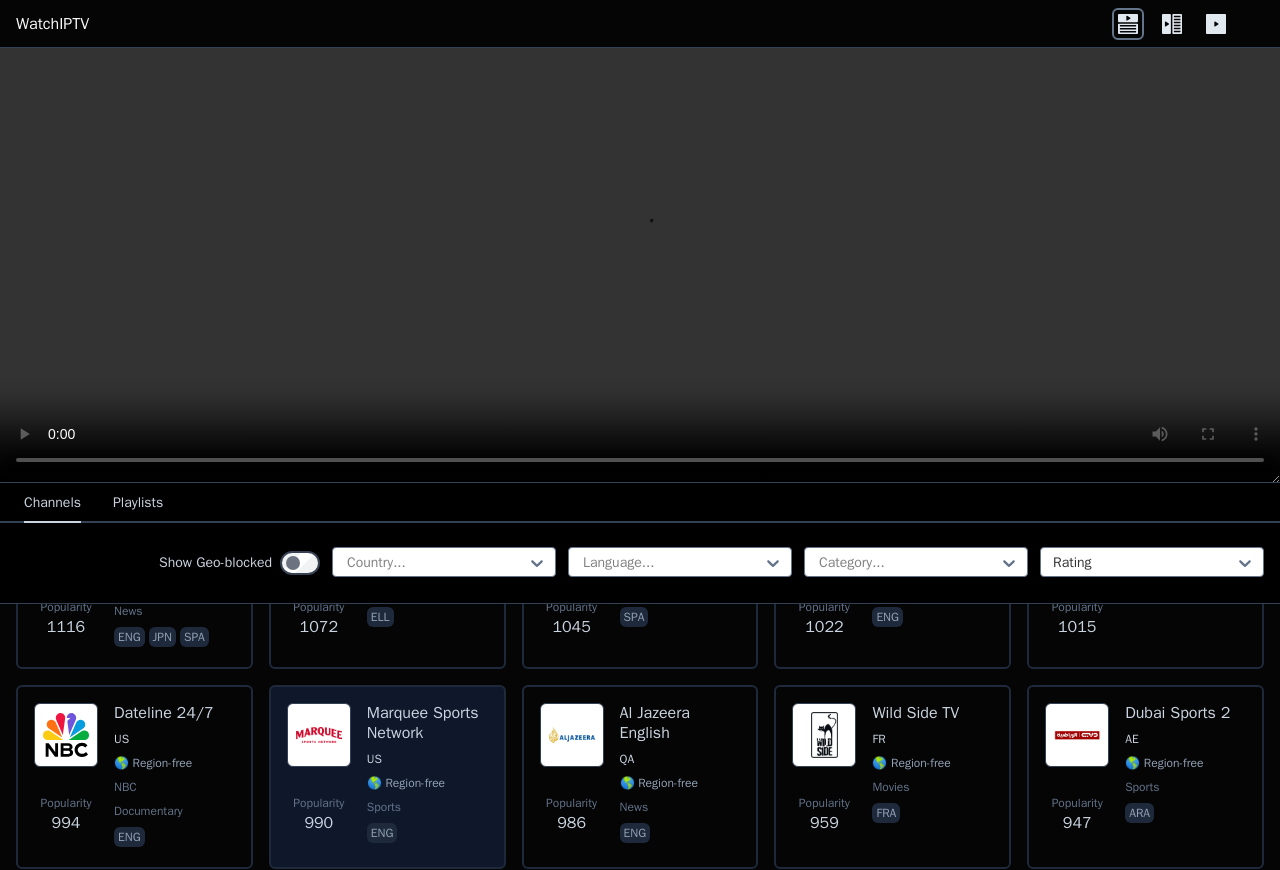 scroll, scrollTop: 2268, scrollLeft: 0, axis: vertical 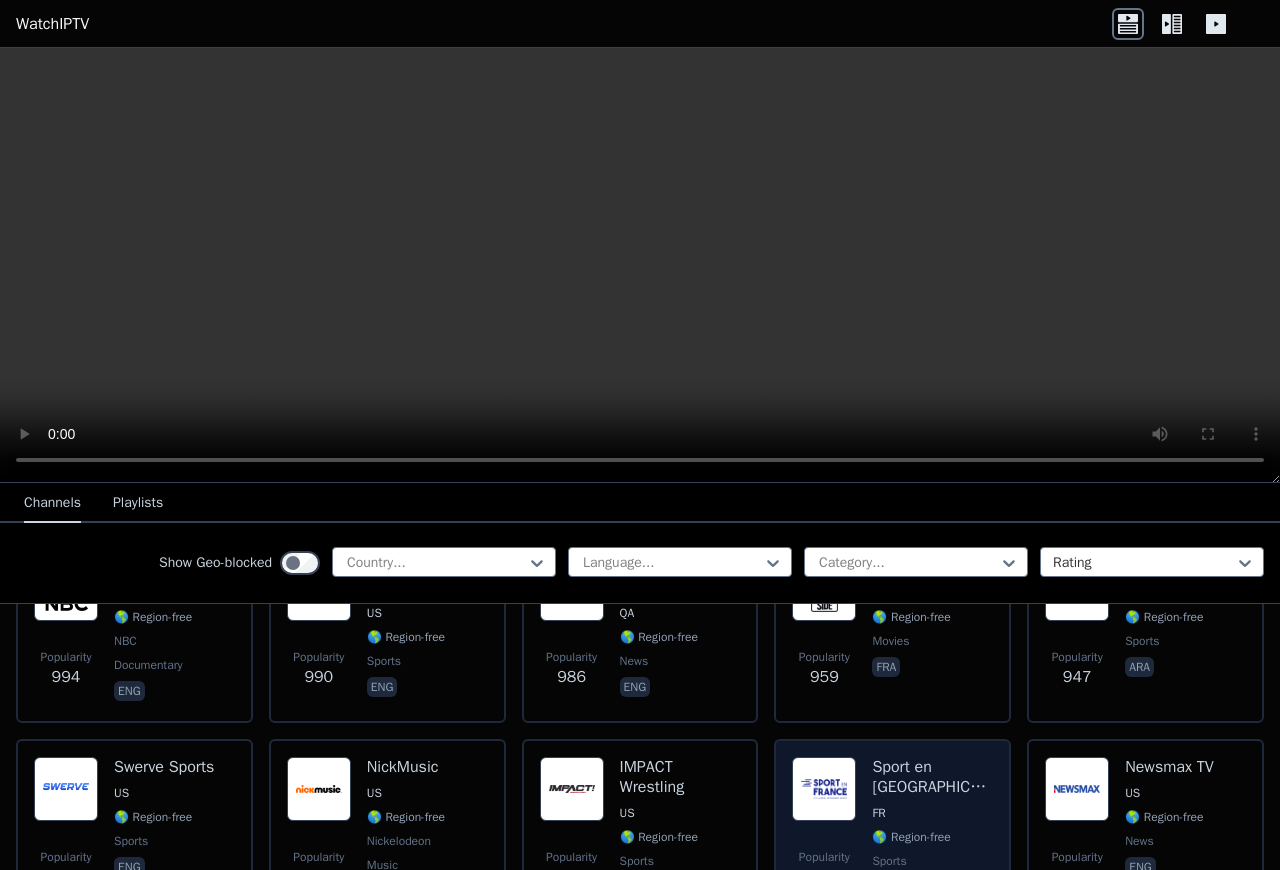 click at bounding box center [824, 789] 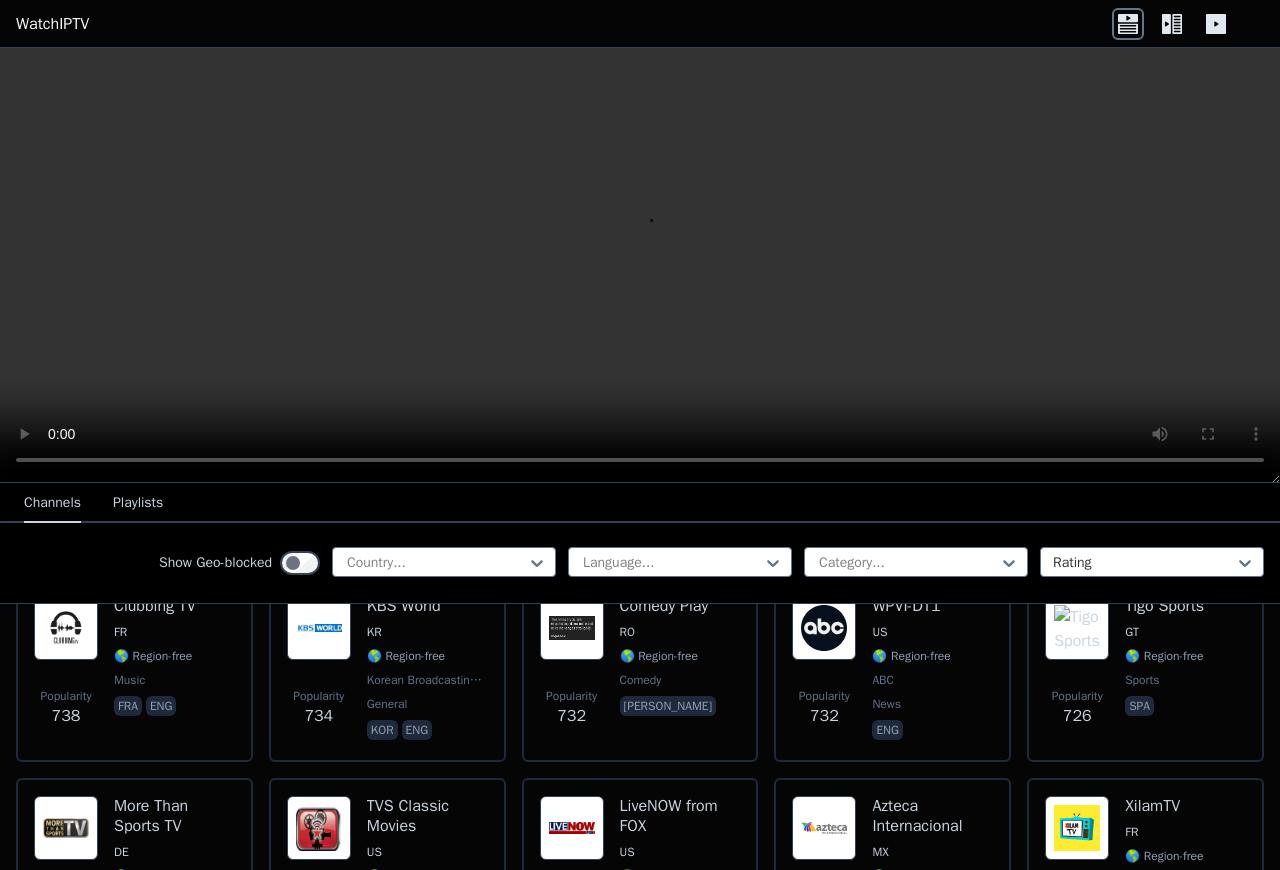scroll, scrollTop: 3456, scrollLeft: 0, axis: vertical 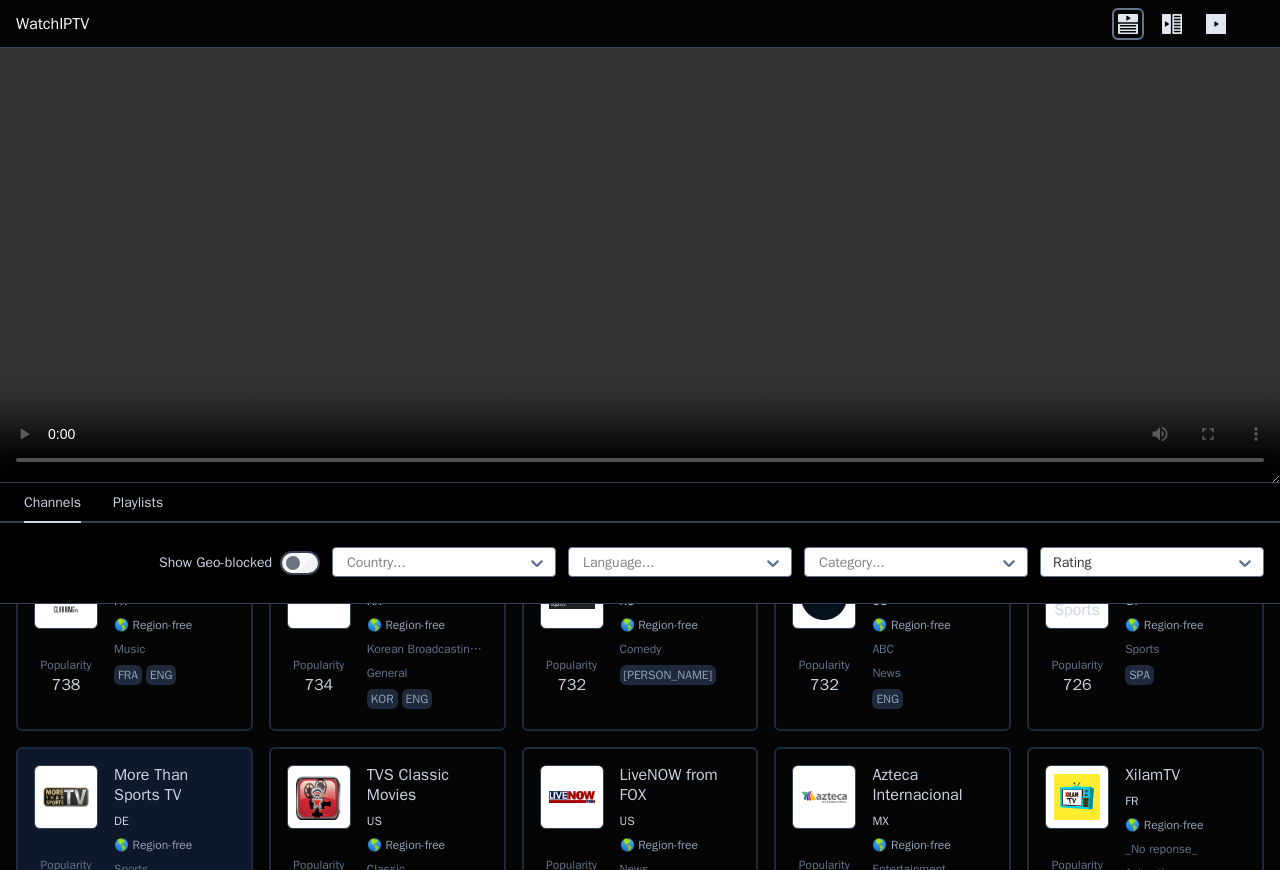 click at bounding box center [66, 797] 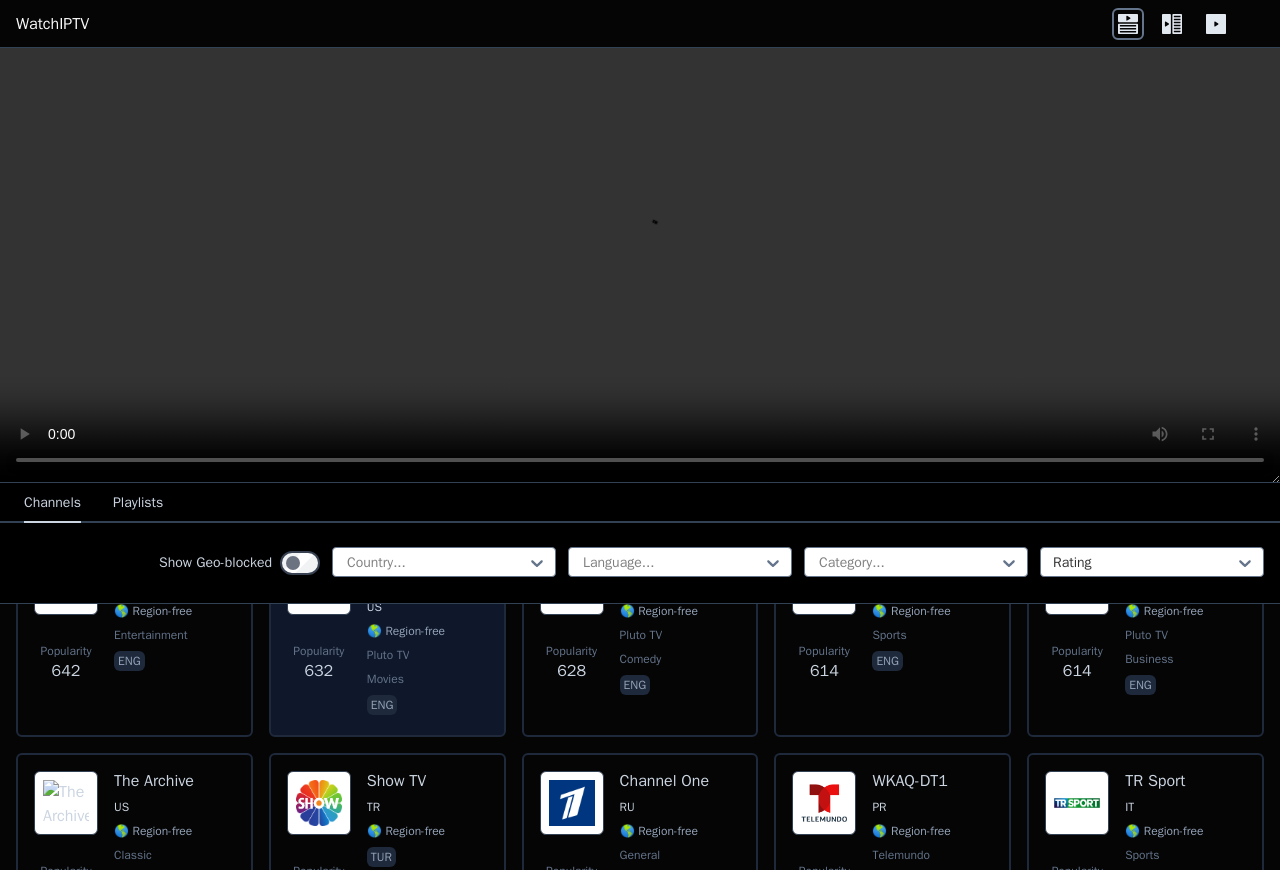 scroll, scrollTop: 4104, scrollLeft: 0, axis: vertical 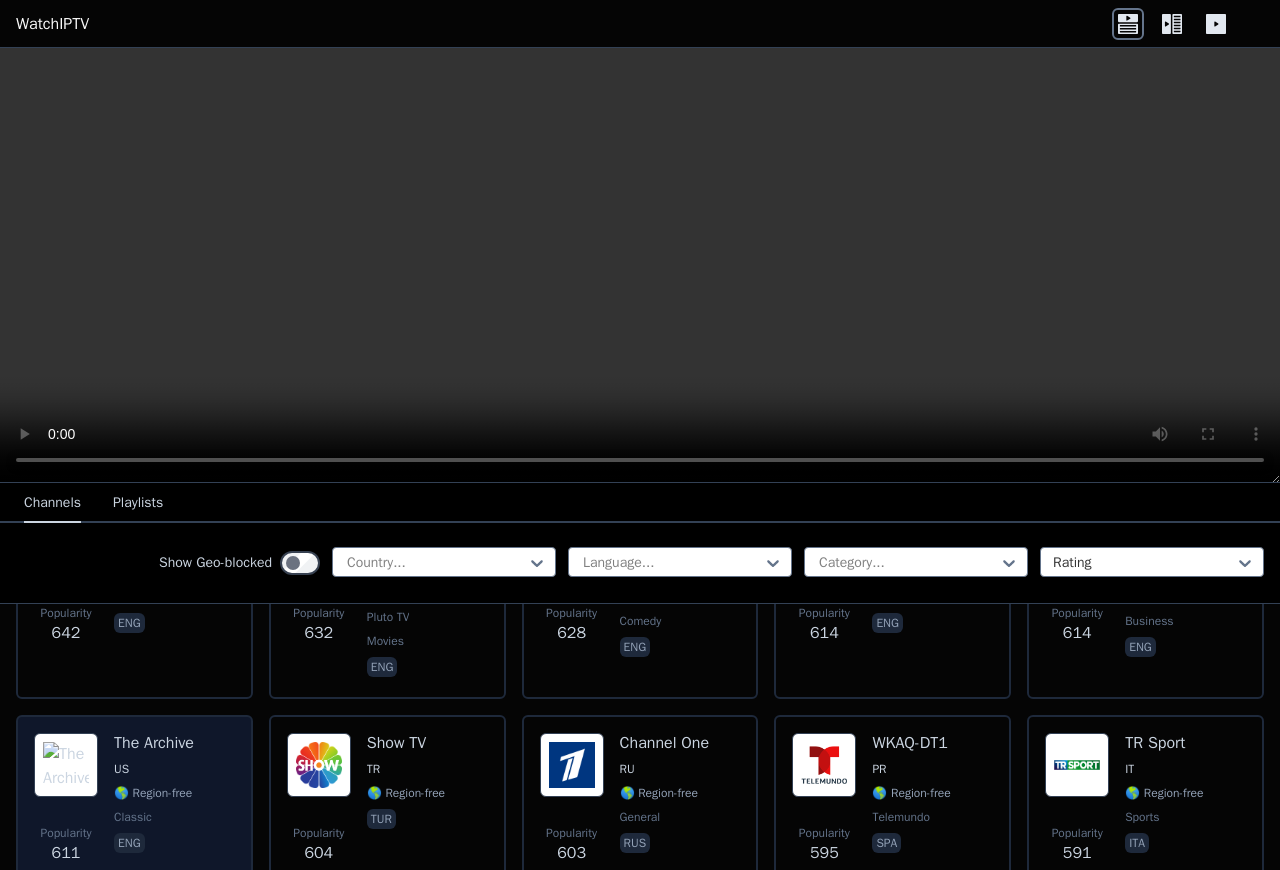 click at bounding box center [66, 765] 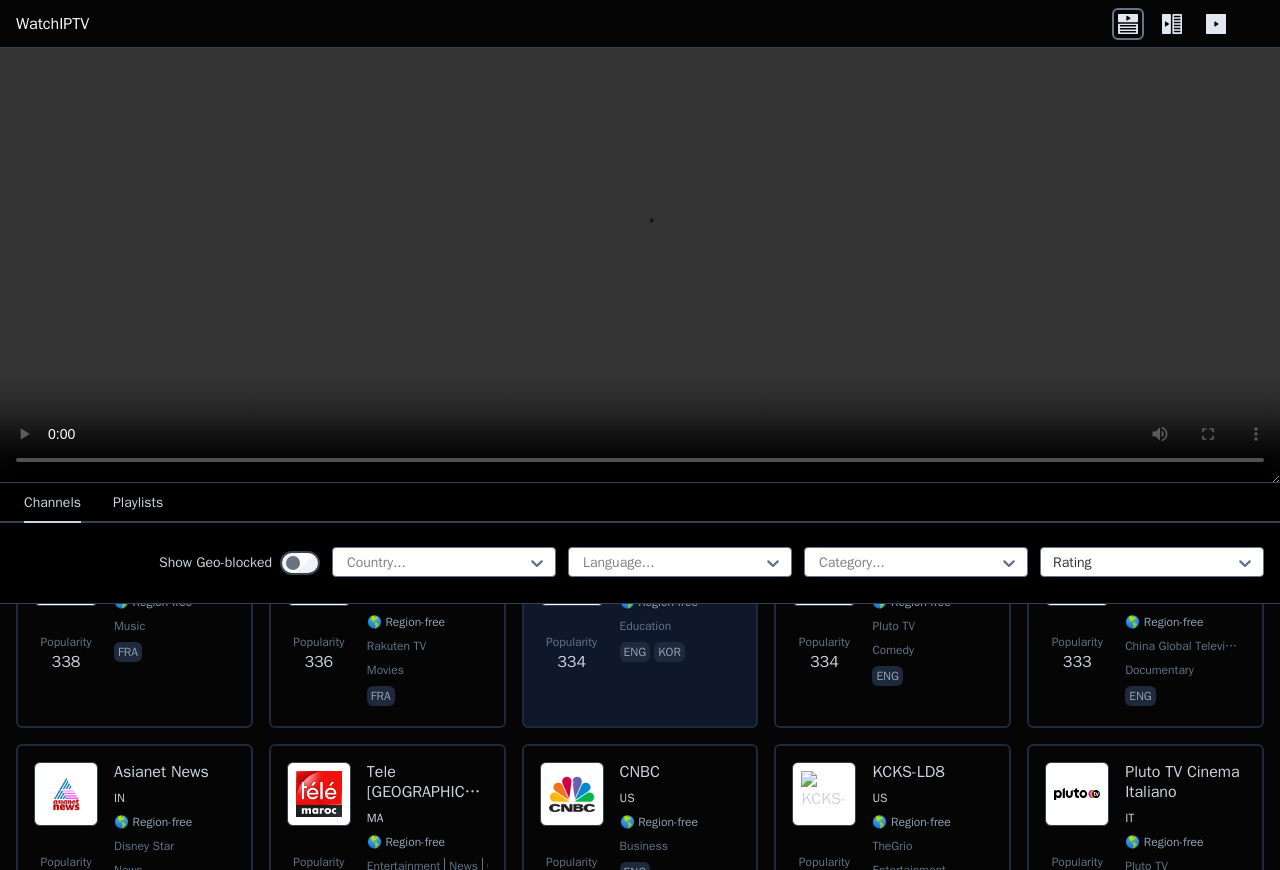 scroll, scrollTop: 8345, scrollLeft: 0, axis: vertical 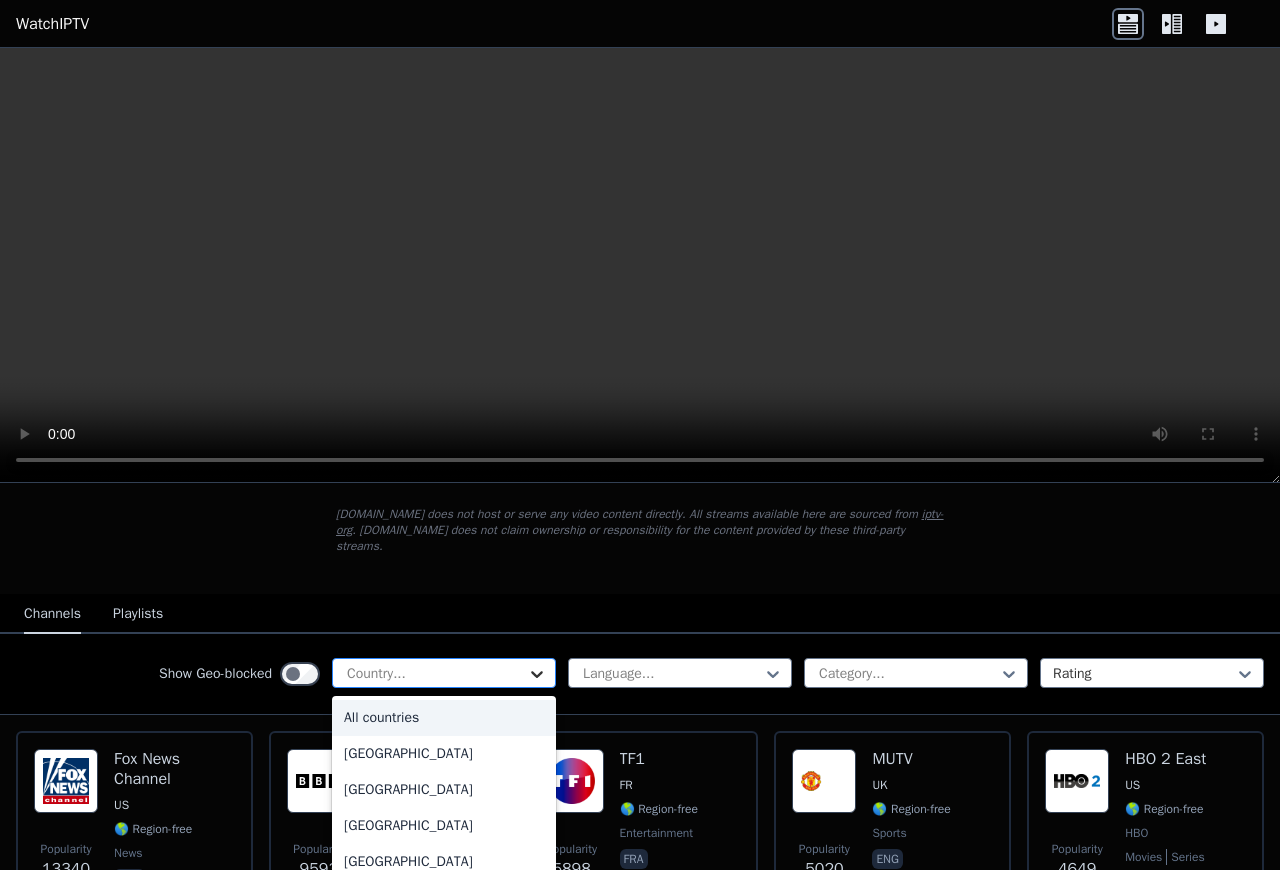 click 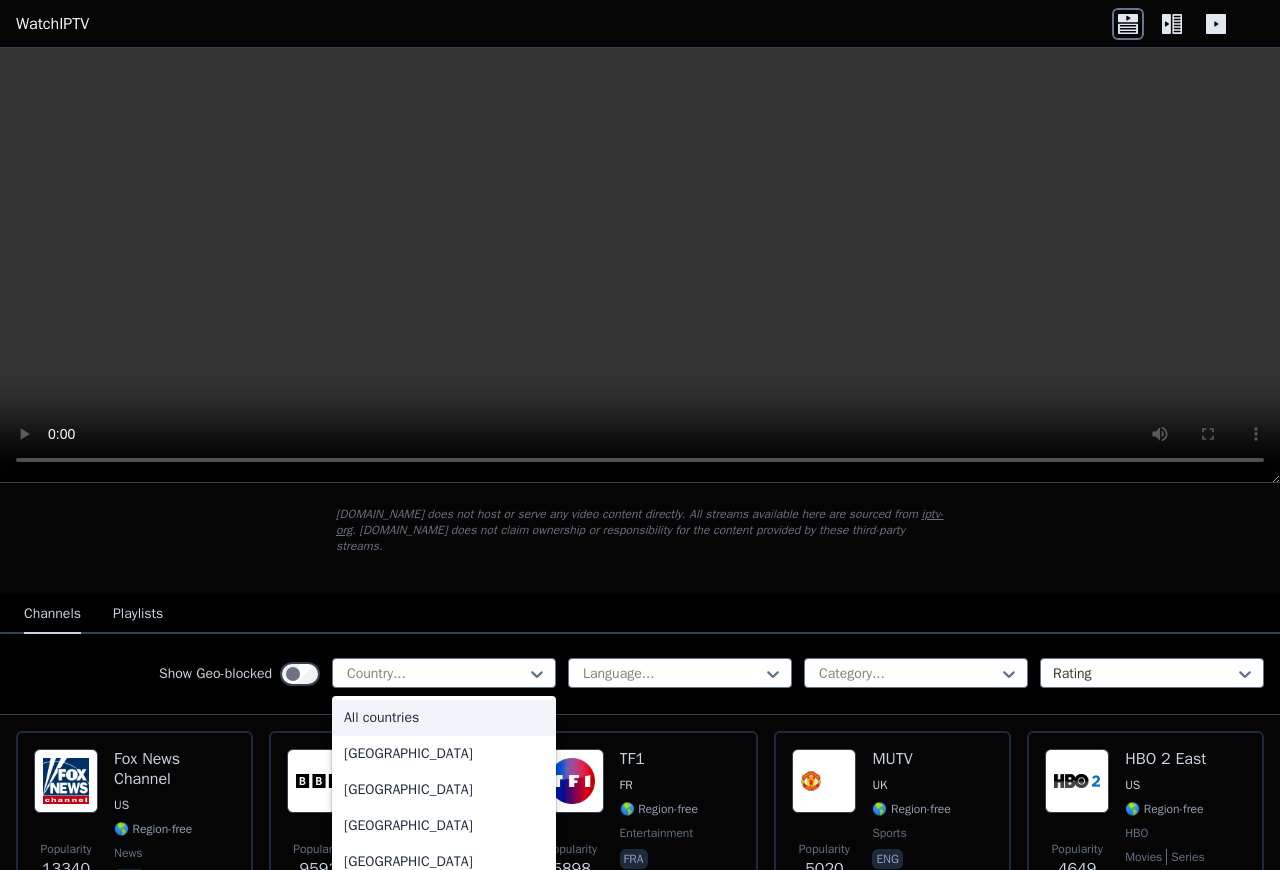 click on "All countries" at bounding box center [444, 718] 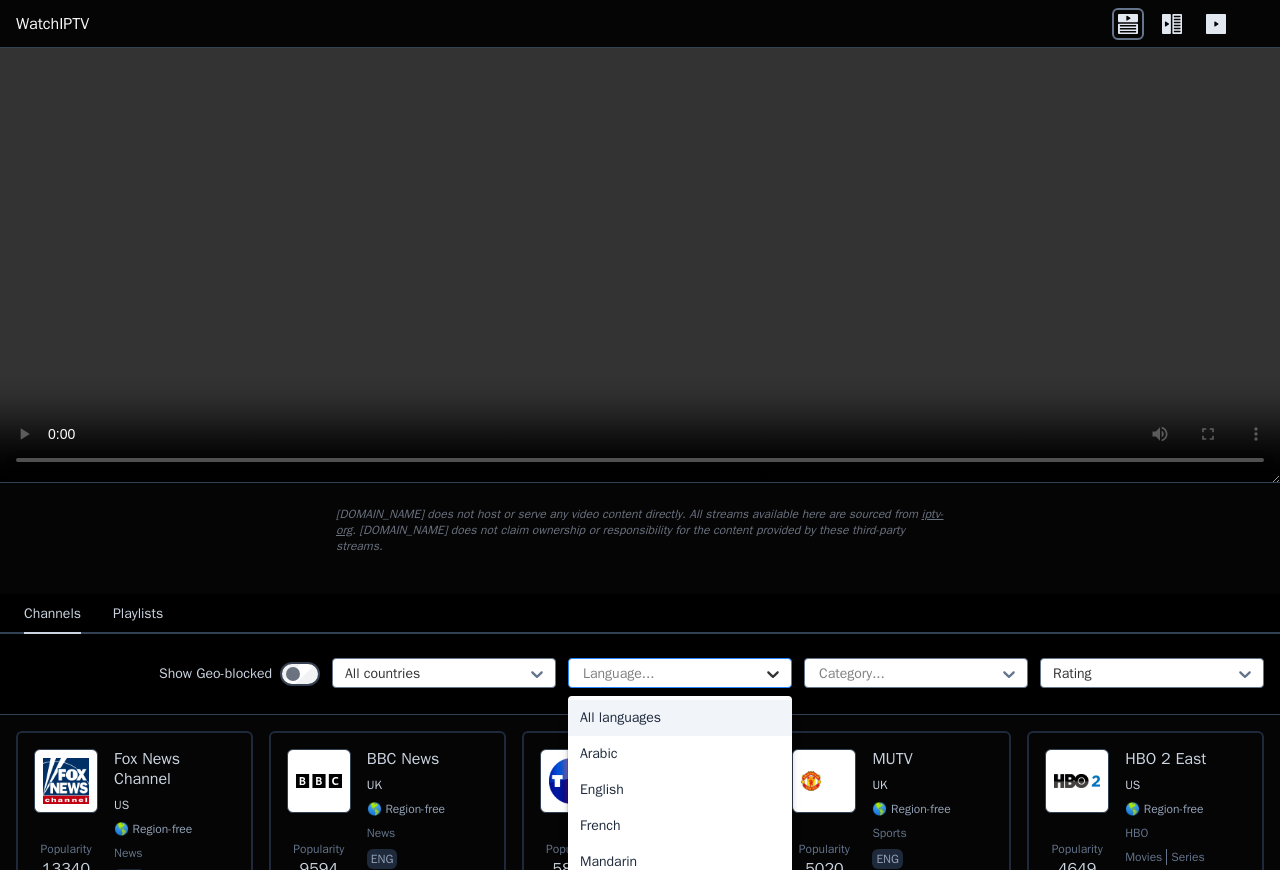 click 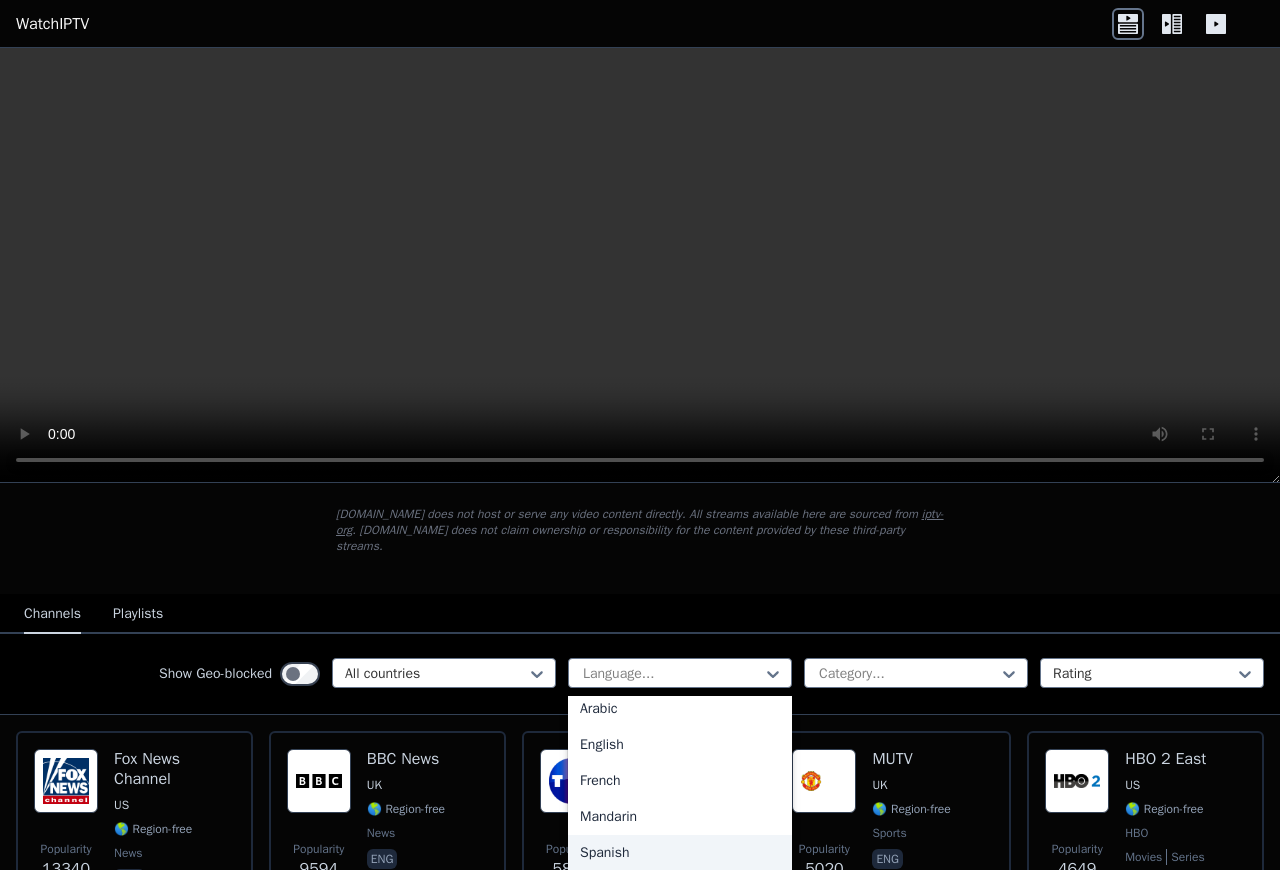 scroll, scrollTop: 0, scrollLeft: 0, axis: both 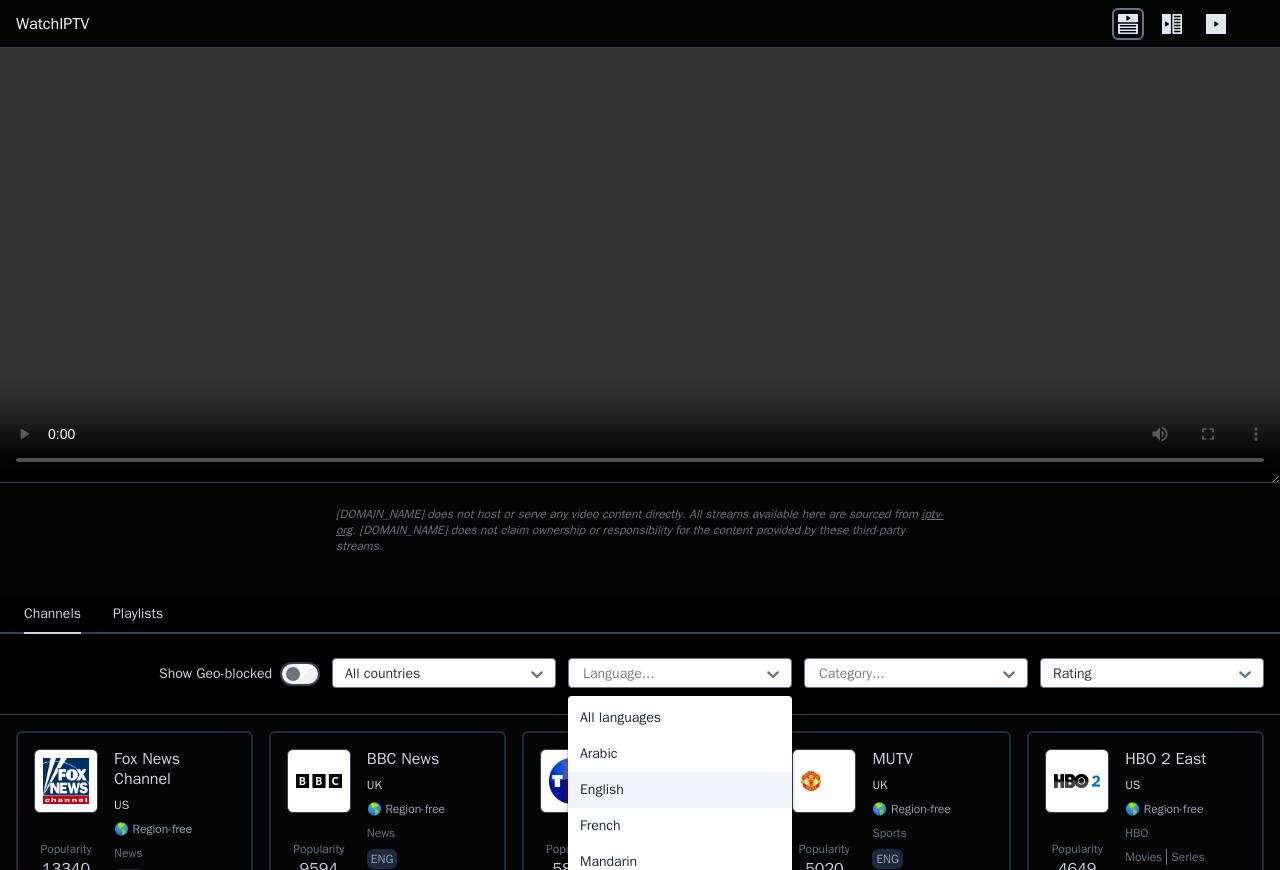 click on "English" at bounding box center [680, 790] 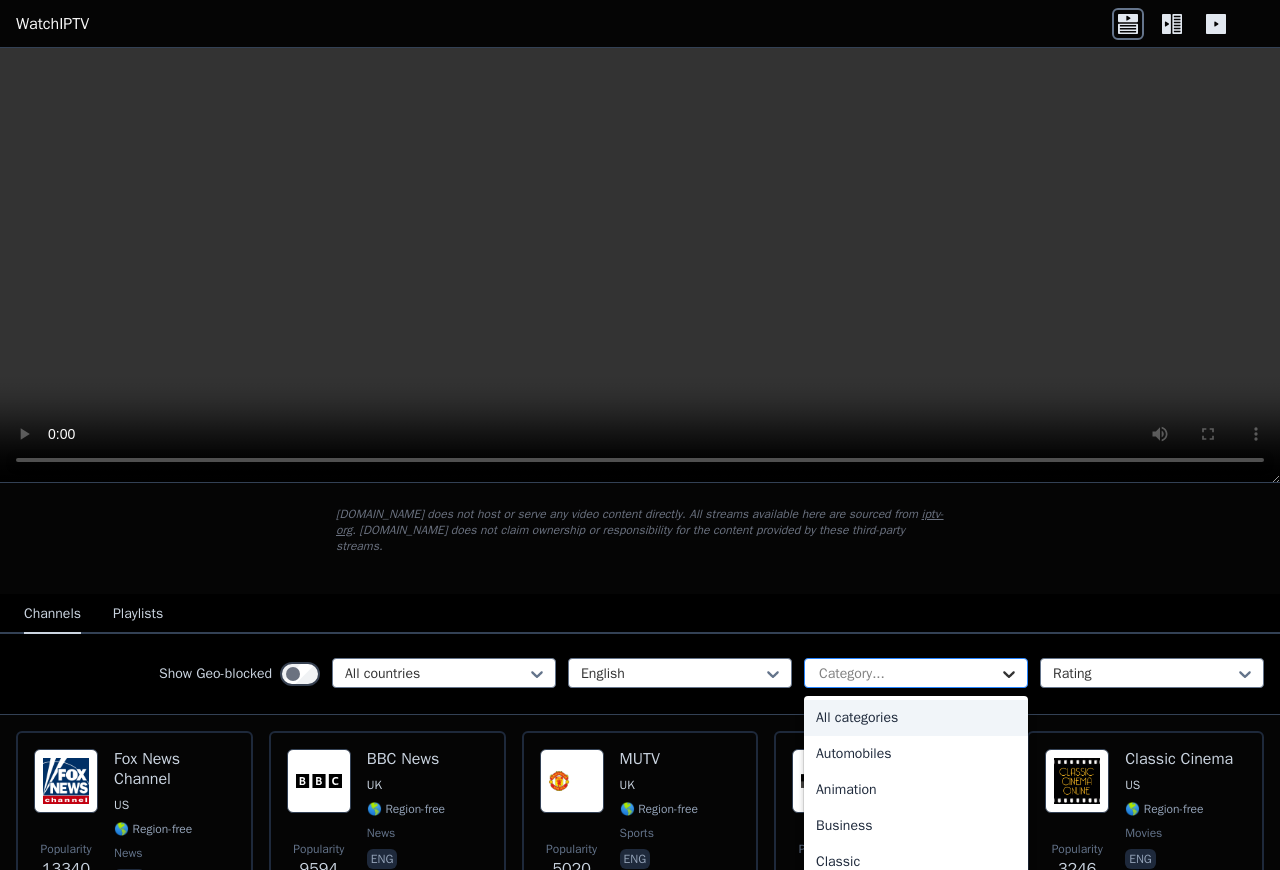 click 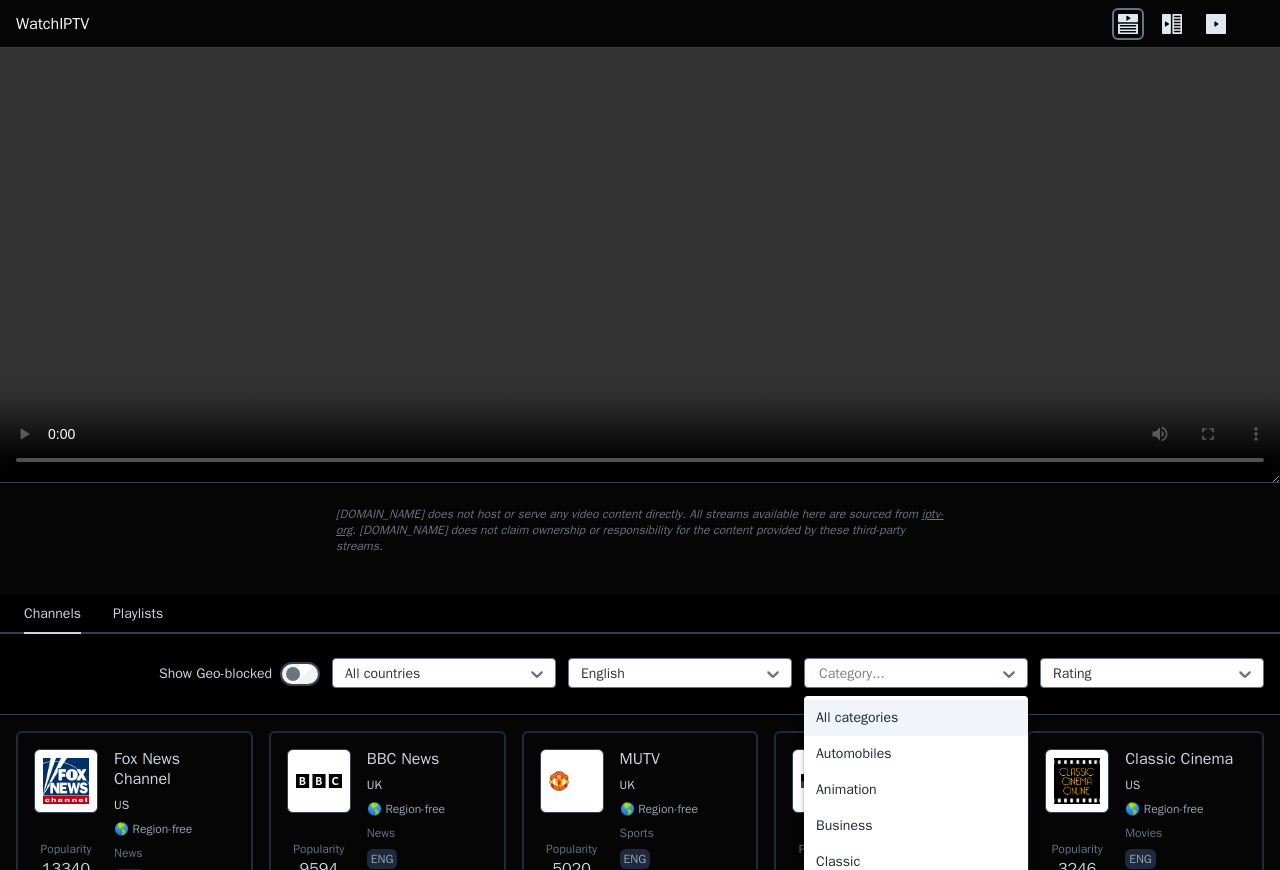 click on "All categories" at bounding box center [916, 718] 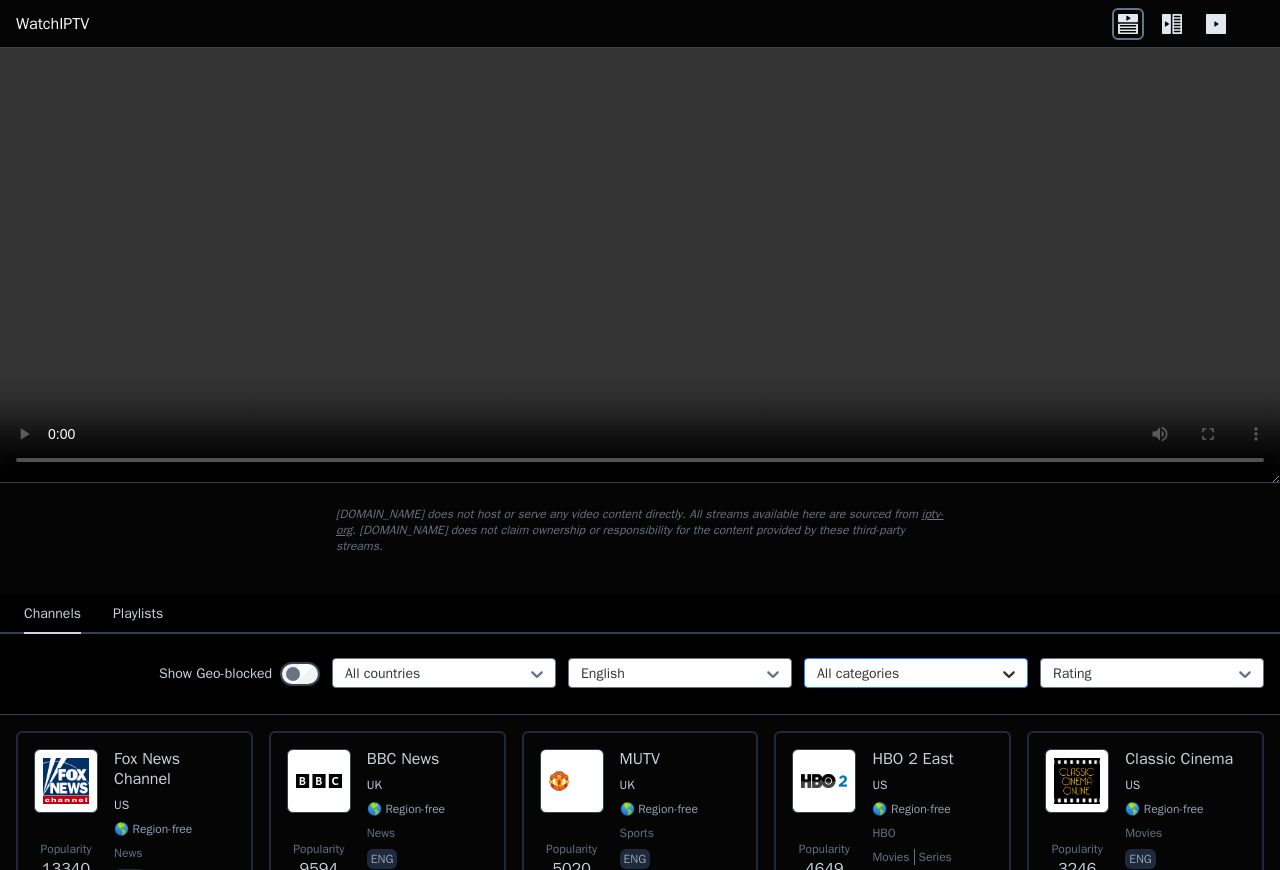 click 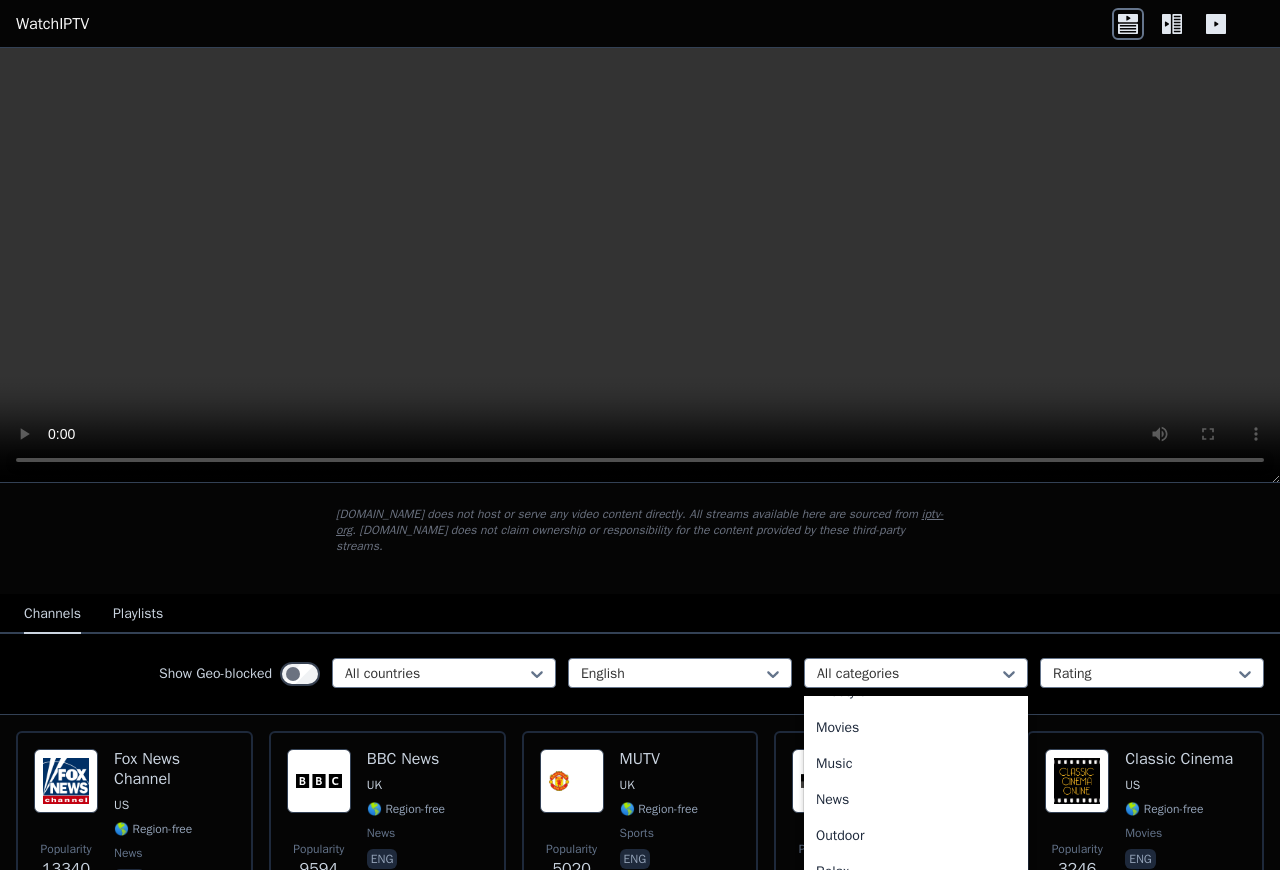 scroll, scrollTop: 540, scrollLeft: 0, axis: vertical 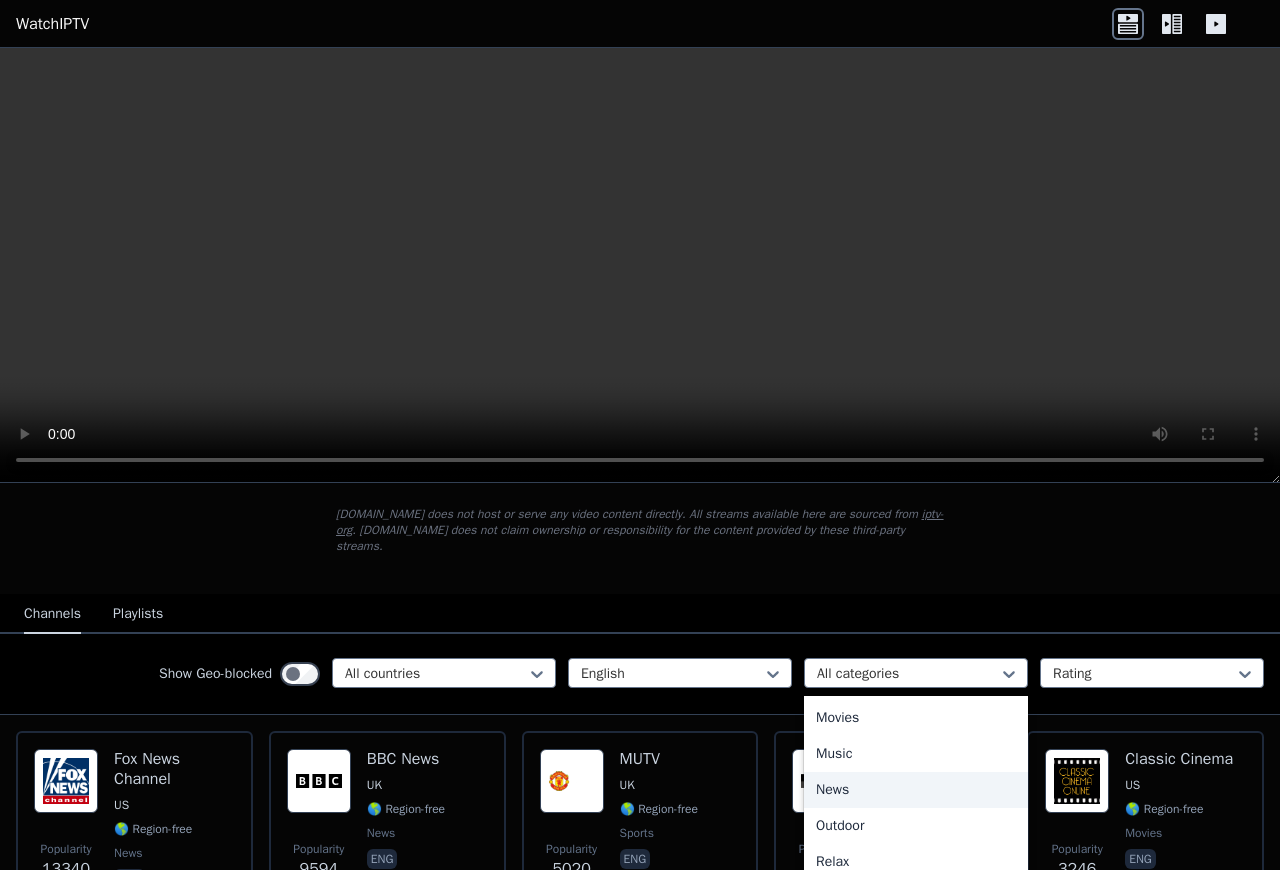 click on "News" at bounding box center (916, 790) 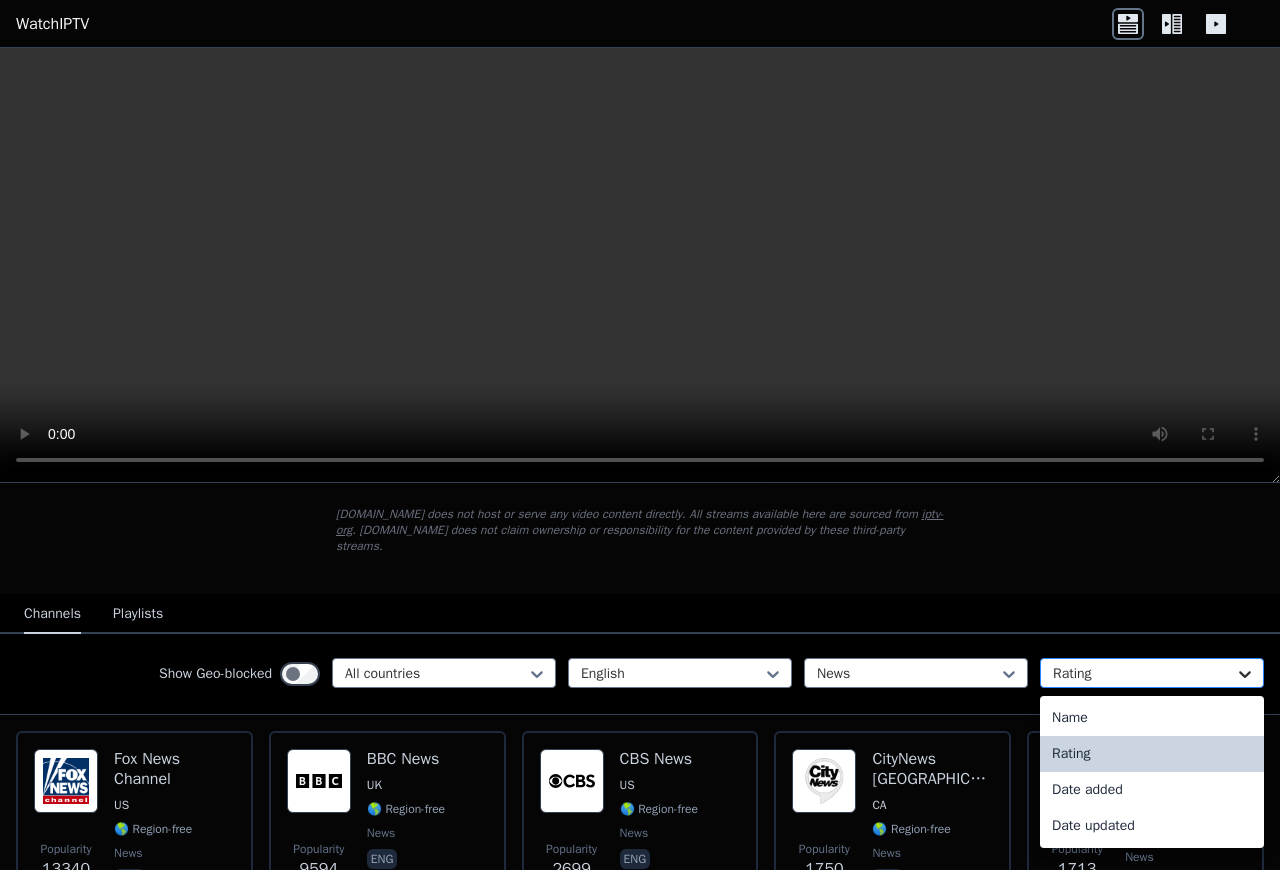 click 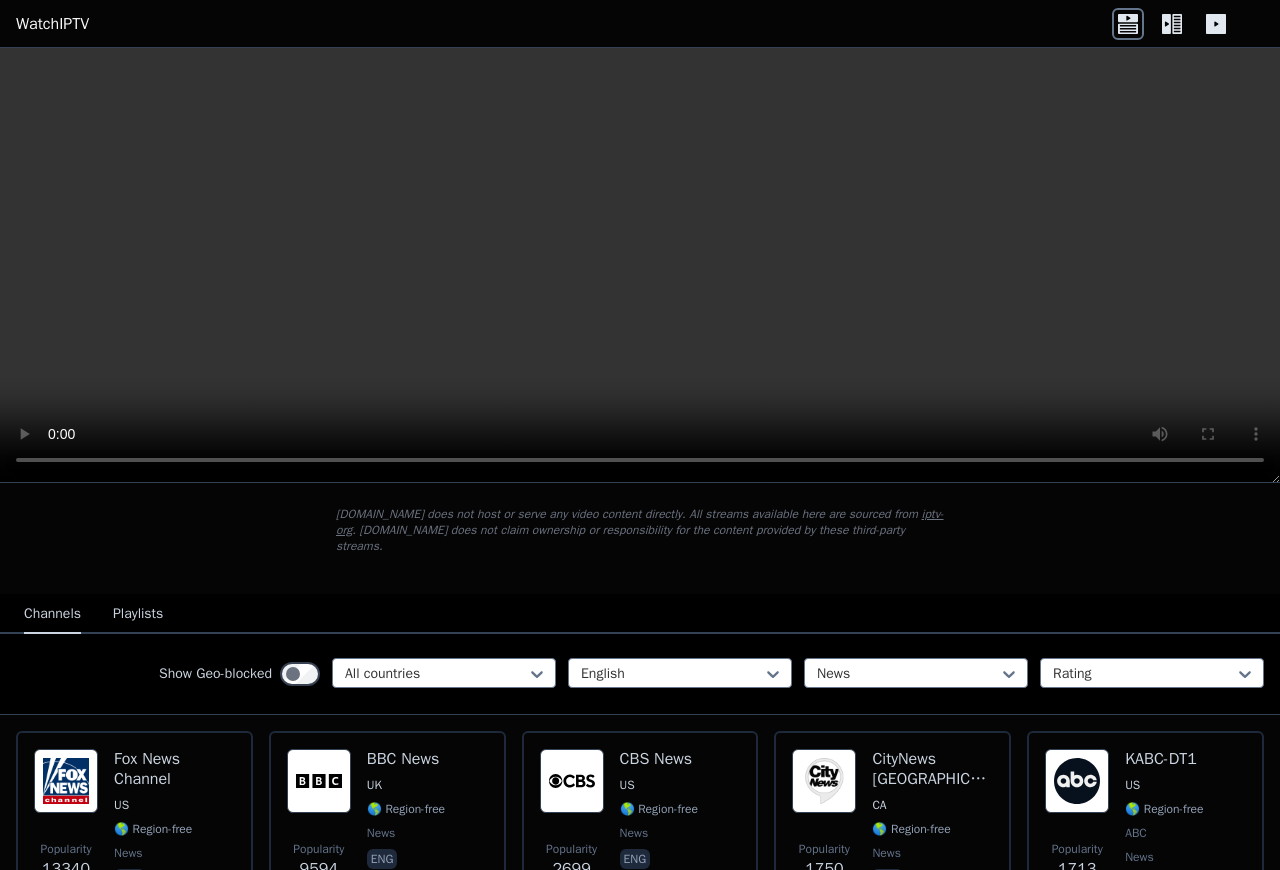 click on "WatchIPTV  - Free IPTV streams from across the world WatchIPTV.xyz does not host or serve any video content directly. All streams available here are sourced from   iptv-org . WatchIPTV.xyz does not claim ownership or responsibility for the content provided by these third-party streams. Channels Playlists Show Geo-blocked All countries English News Rating Popularity 13340 Fox News Channel US 🌎 Region-free news eng Popularity 9594 BBC News UK 🌎 Region-free news eng Popularity 2699 CBS News US 🌎 Region-free news eng Popularity 1750 CityNews Toronto CA 🌎 Region-free news eng Popularity 1713 KABC-DT1 US 🌎 Region-free ABC news eng Popularity 1676 GB News UK 🌎 Region-free news eng Popularity 1425 NHK World-Japan JP 🌎 Region-free news culture eng Popularity 1376 BBC News UK 🌎 Region-free news eng Popularity 1156 RT RU 🌎 Region-free news eng Popularity 1116 NHK World Premium JP 🌎 Region-free news eng jpn spa Popularity 986 Al Jazeera English QA 🌎 Region-free news eng Popularity 866 US" at bounding box center [640, 4684] 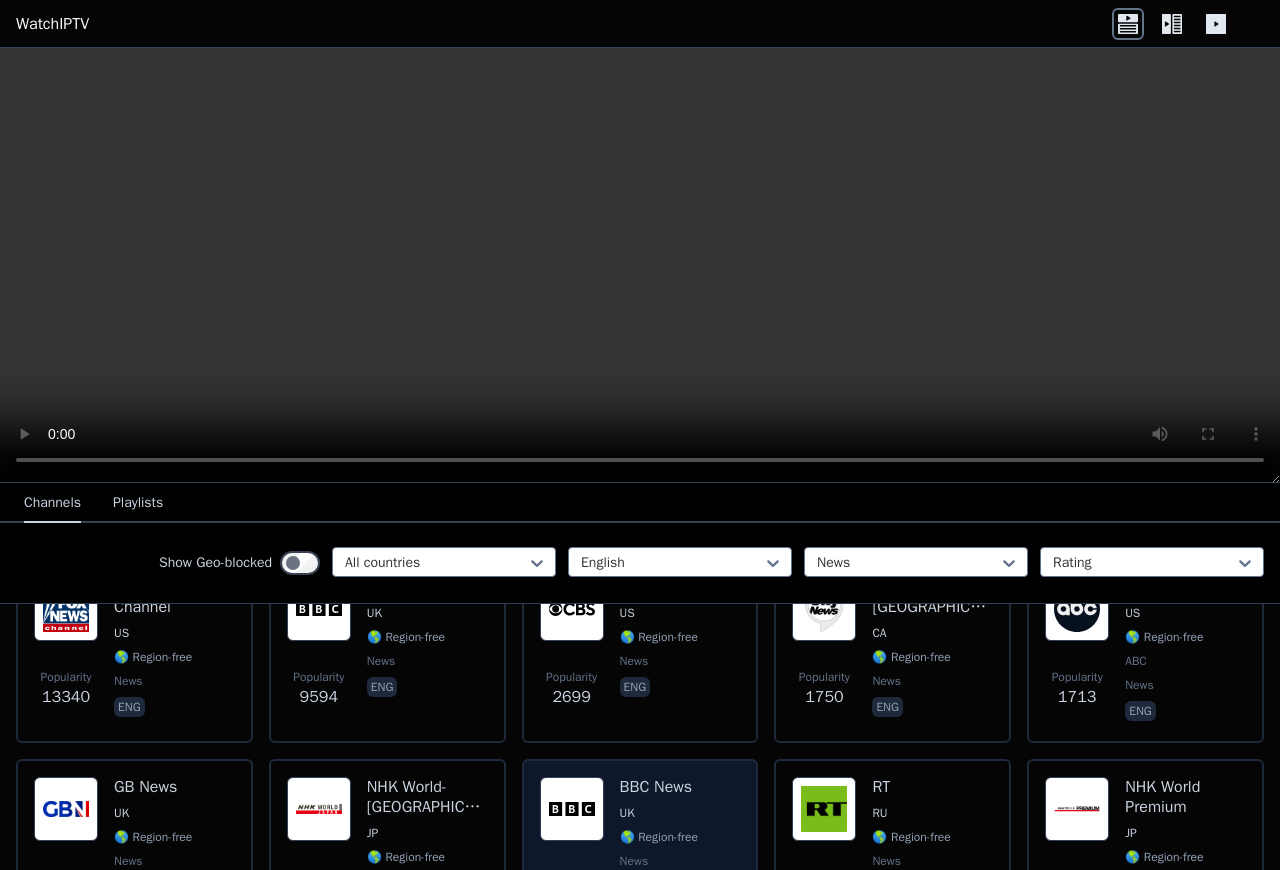 scroll, scrollTop: 324, scrollLeft: 0, axis: vertical 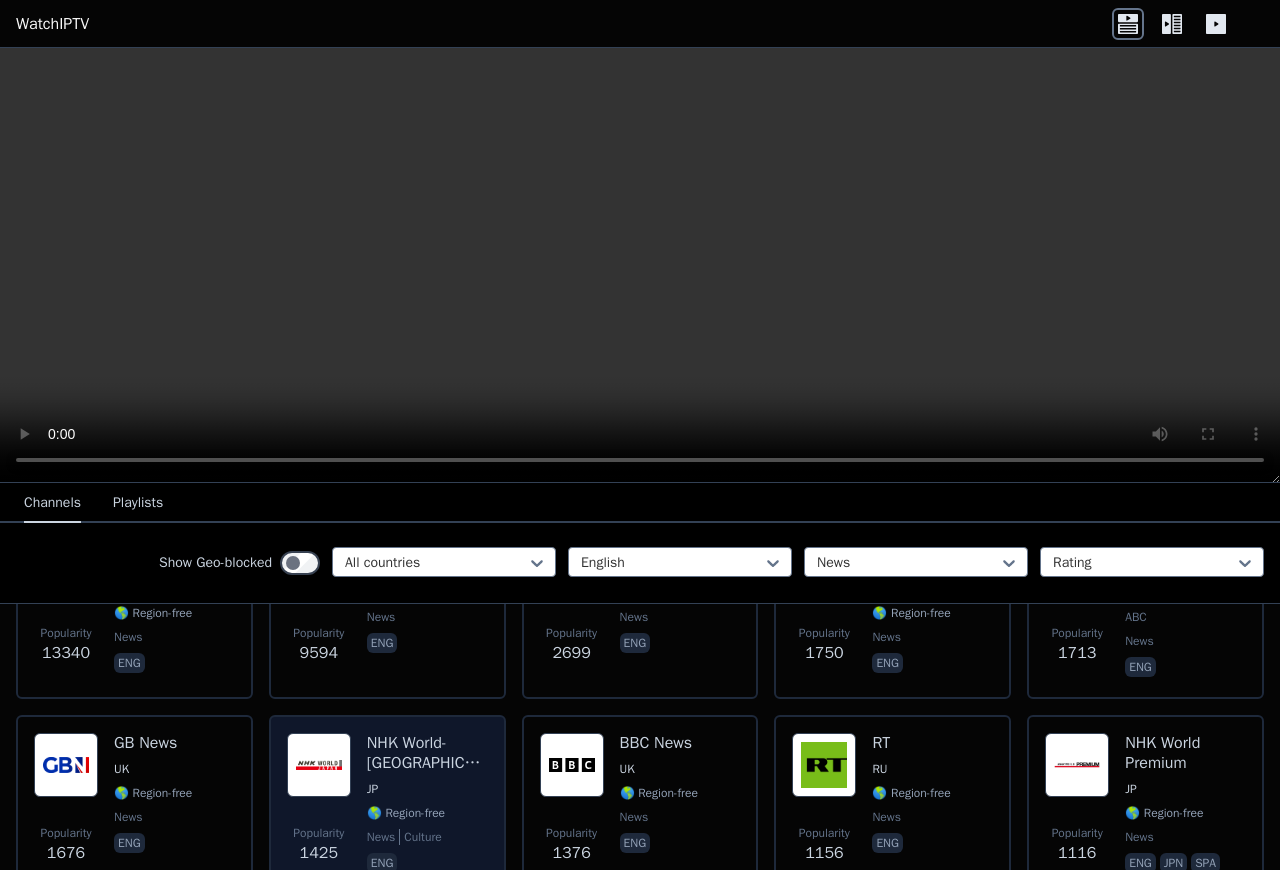 click at bounding box center (319, 765) 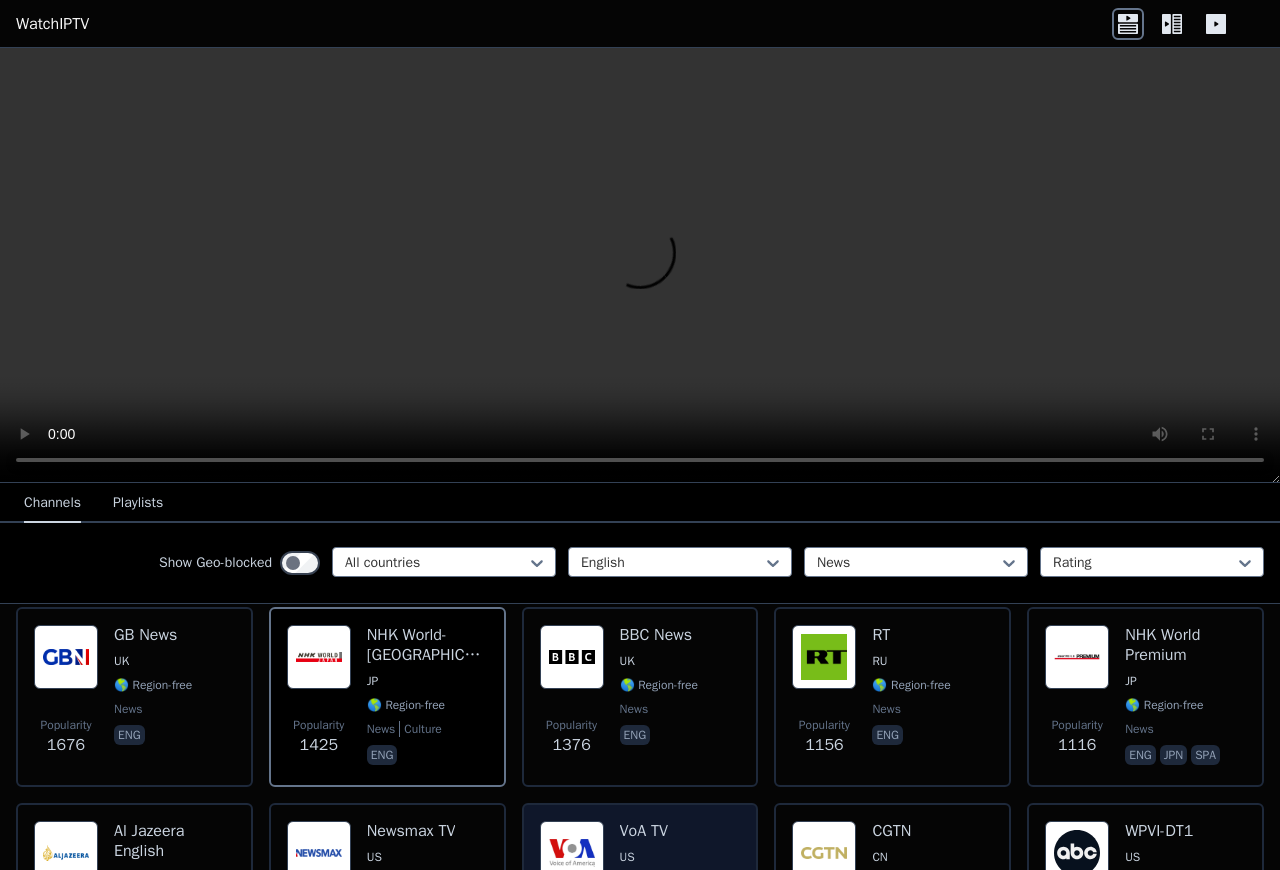 scroll, scrollTop: 540, scrollLeft: 0, axis: vertical 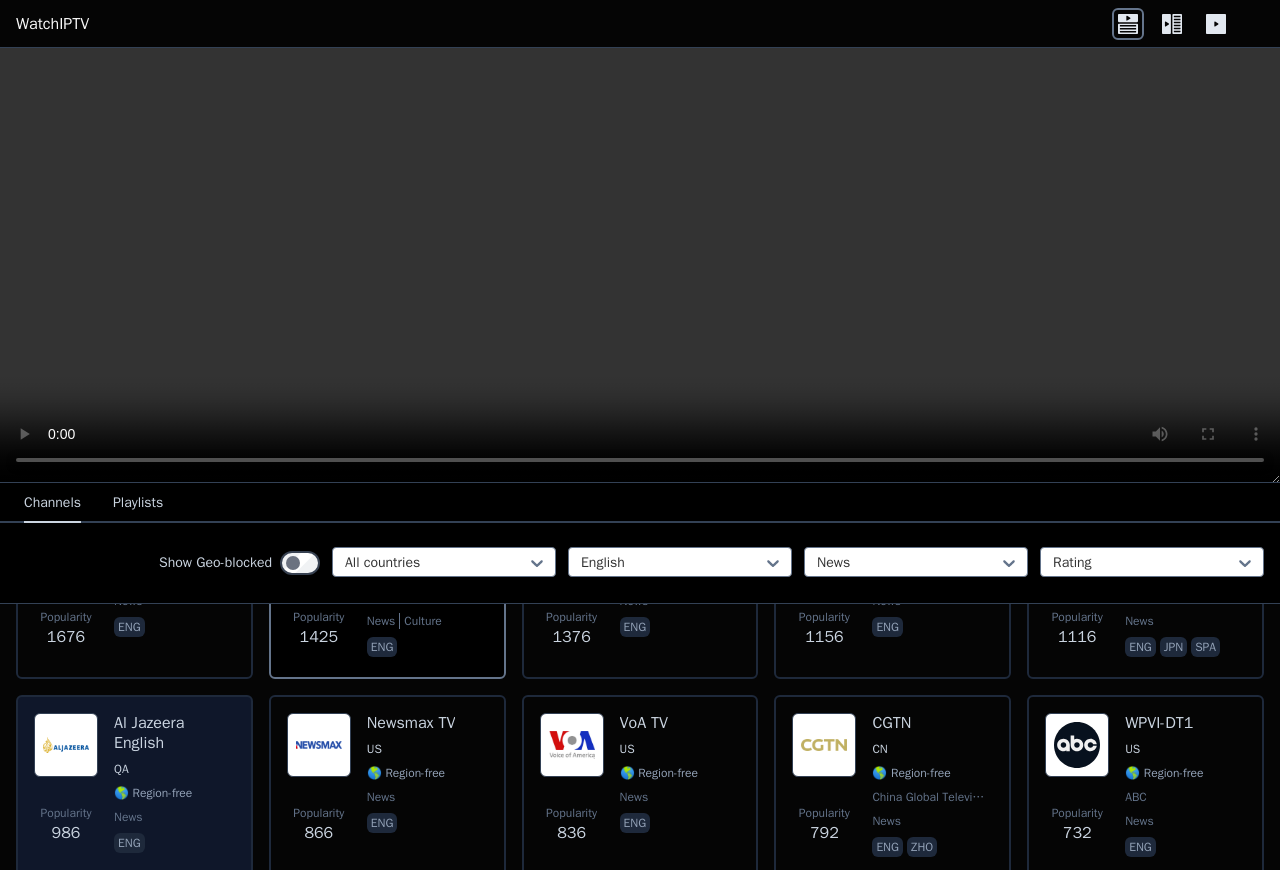 click at bounding box center [66, 745] 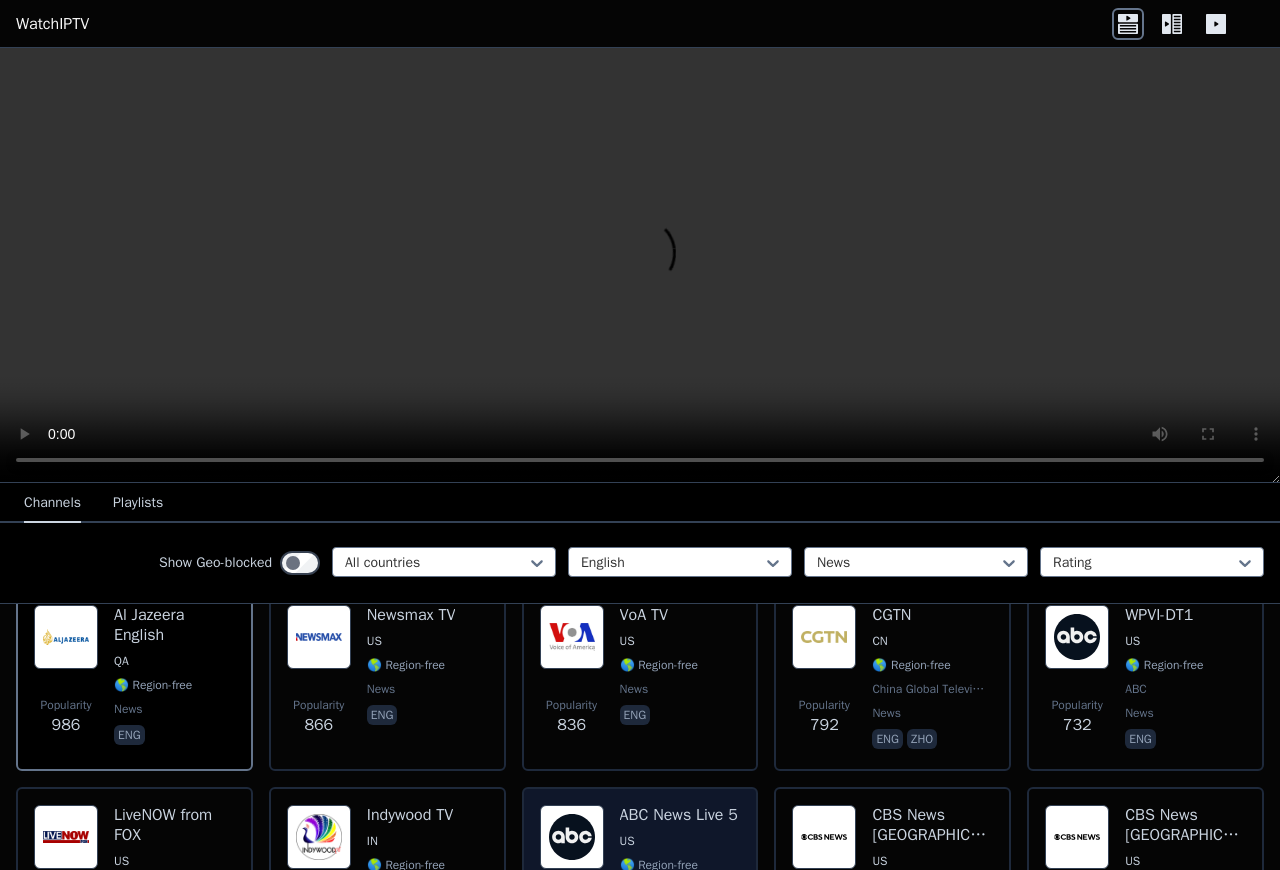 scroll, scrollTop: 756, scrollLeft: 0, axis: vertical 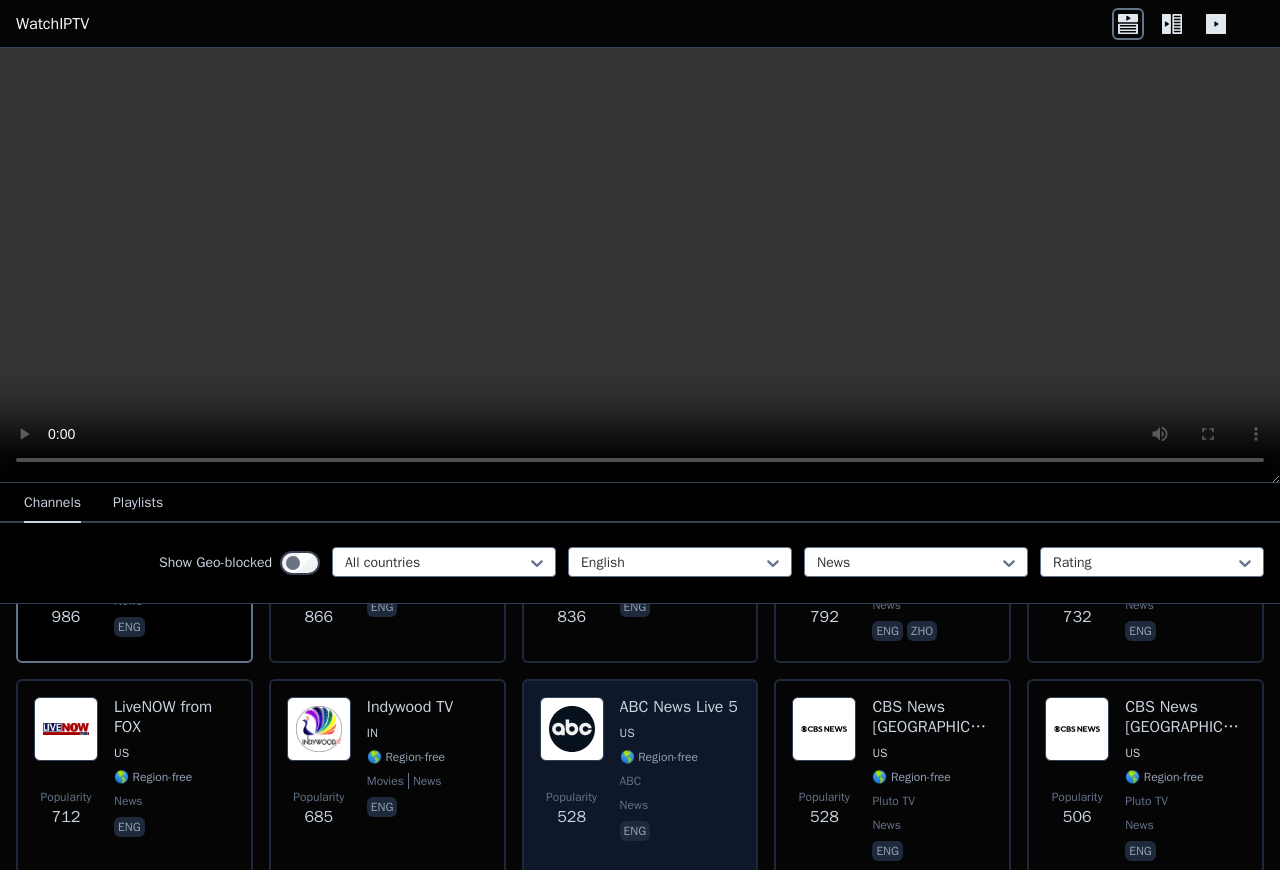 click at bounding box center (572, 729) 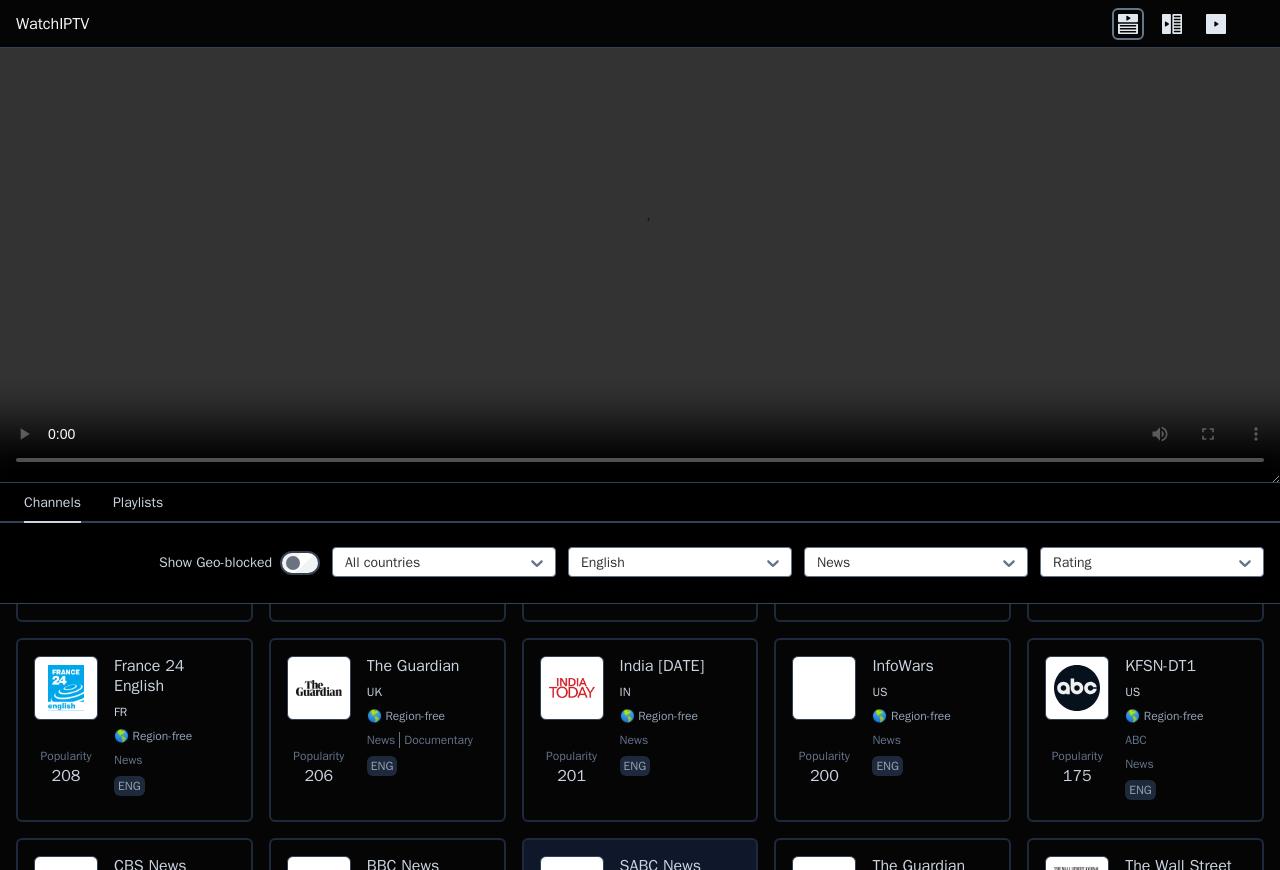 scroll, scrollTop: 1404, scrollLeft: 0, axis: vertical 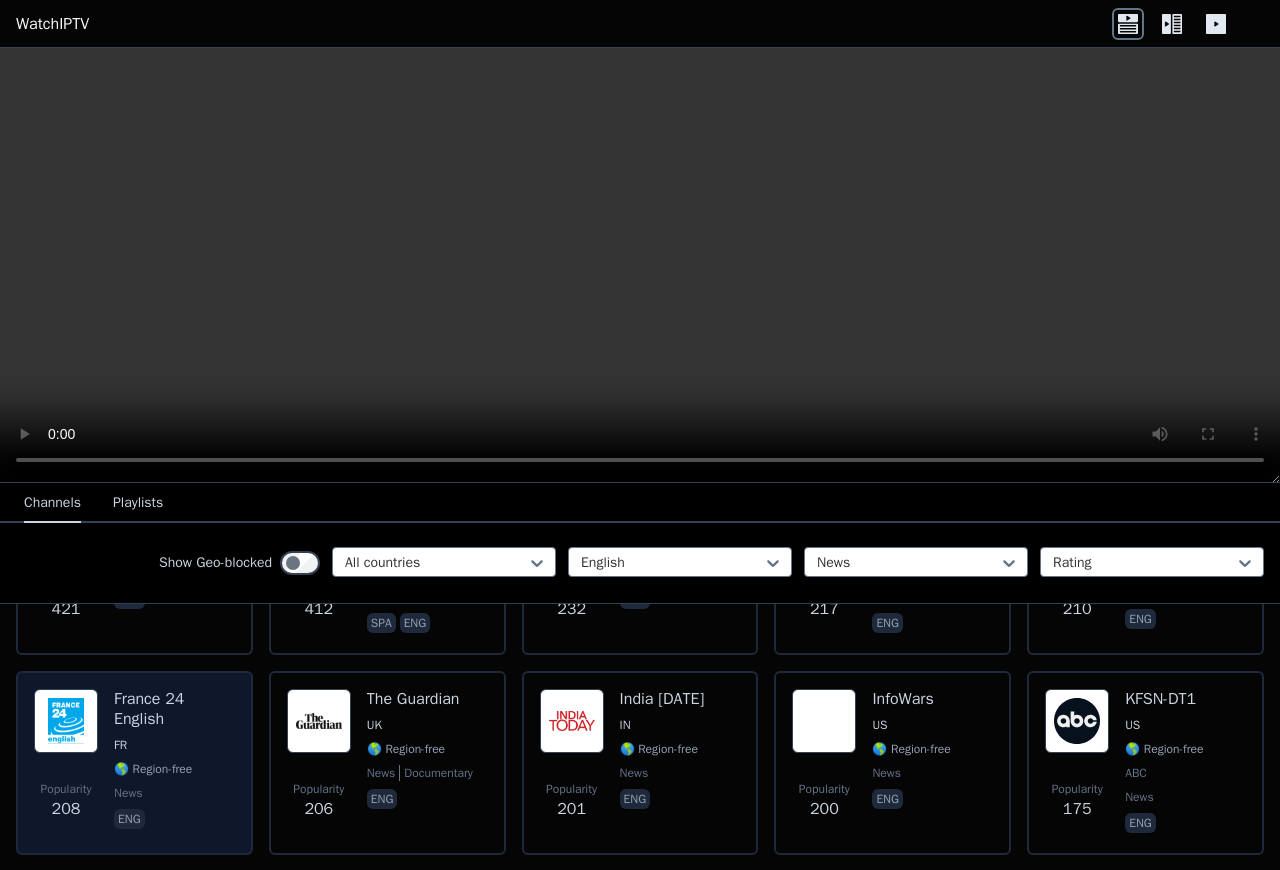click at bounding box center [66, 721] 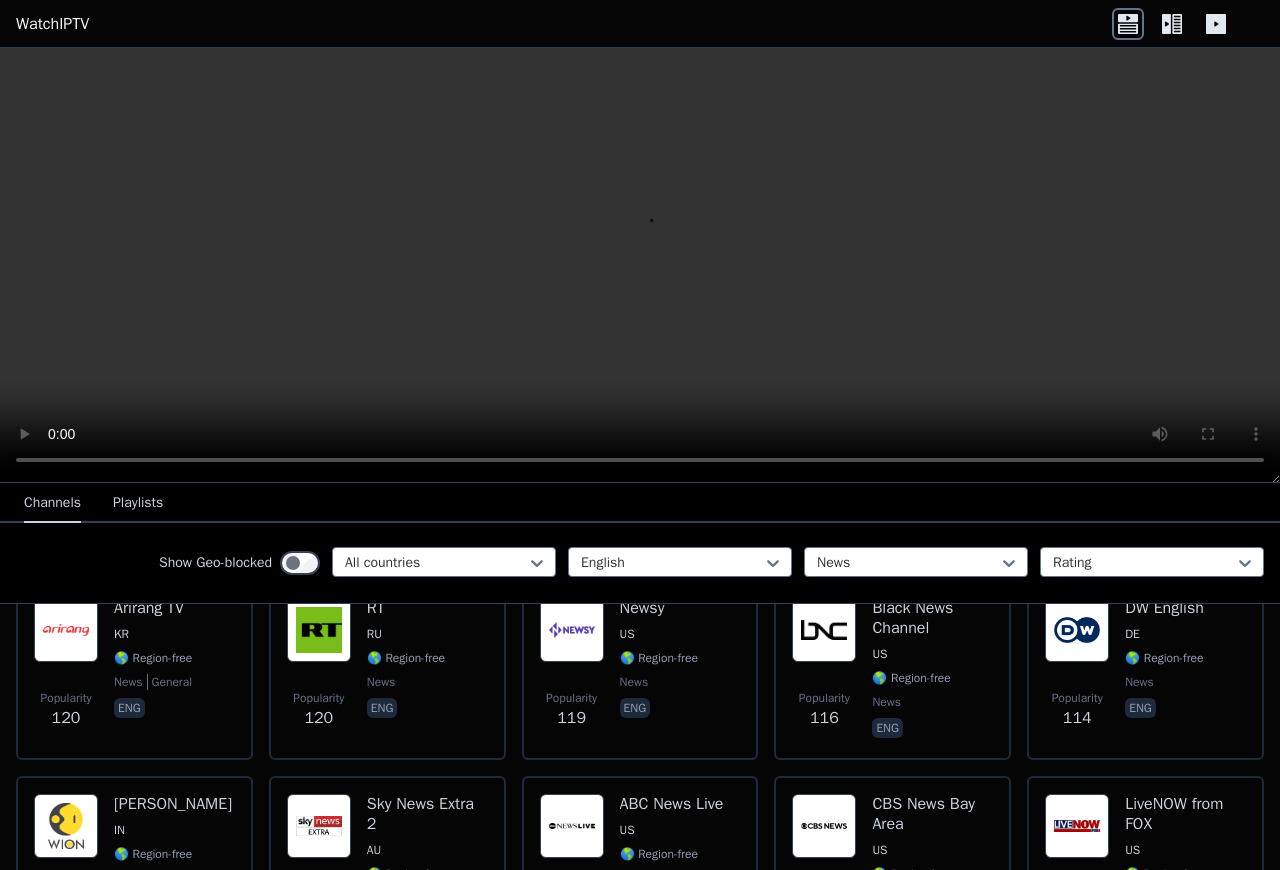 scroll, scrollTop: 2160, scrollLeft: 0, axis: vertical 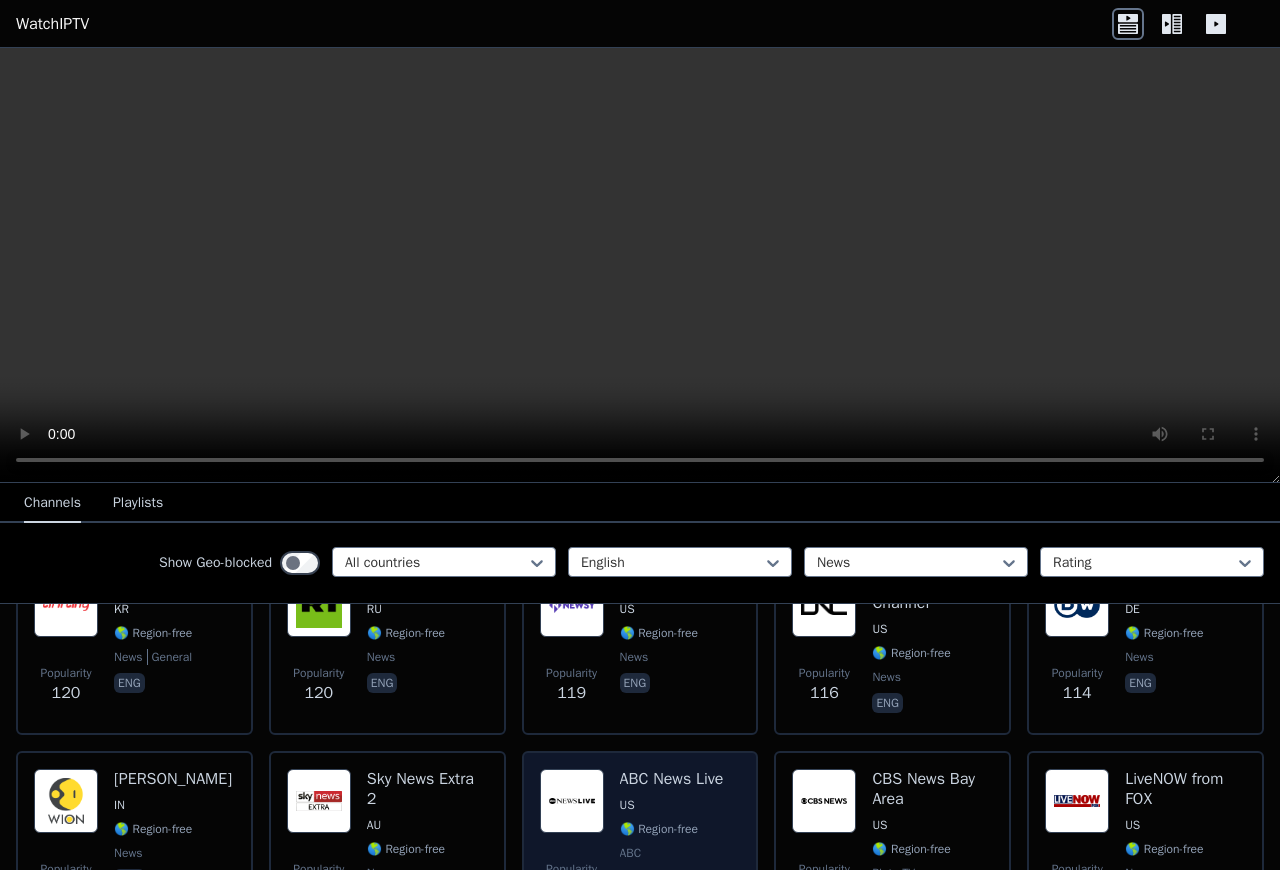 drag, startPoint x: 598, startPoint y: 819, endPoint x: 548, endPoint y: 816, distance: 50.08992 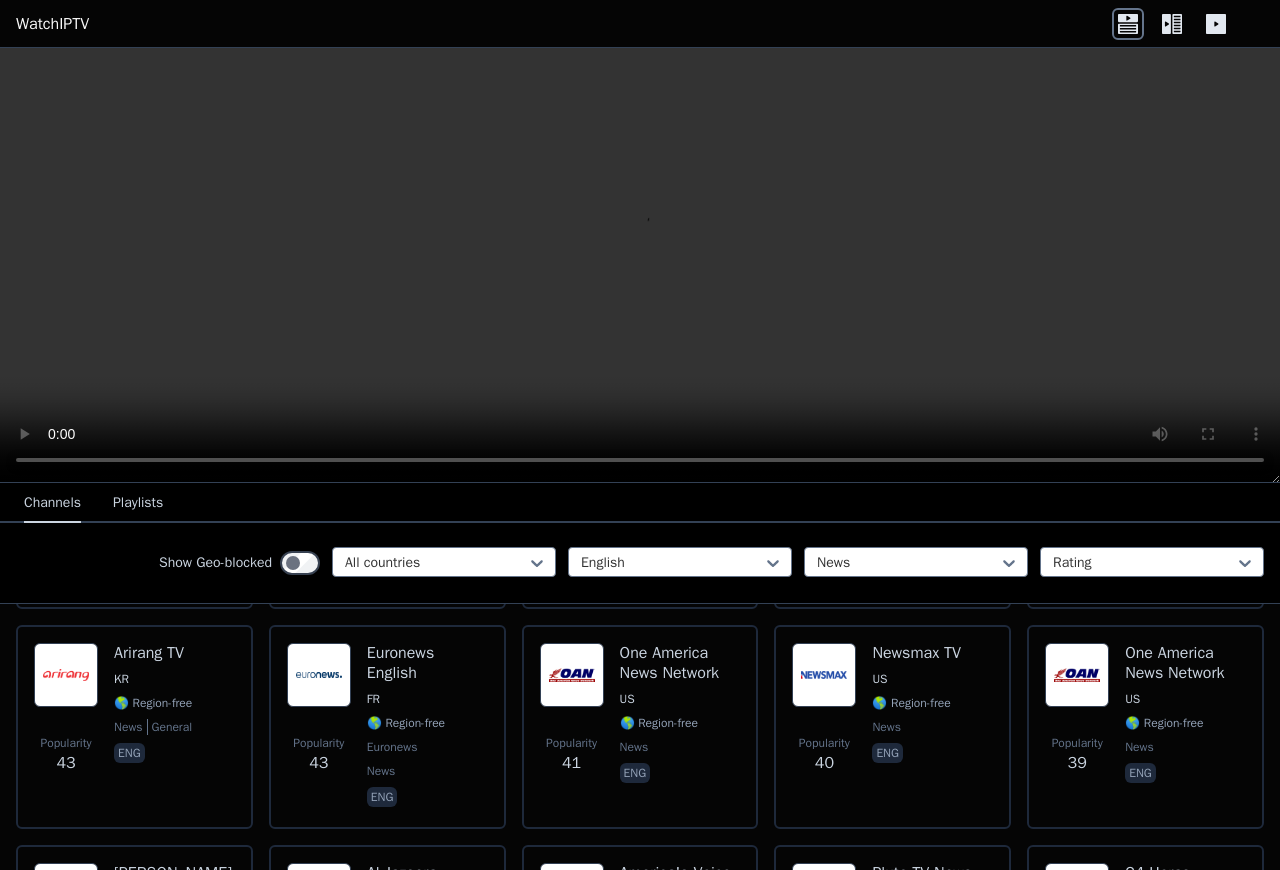 scroll, scrollTop: 3564, scrollLeft: 0, axis: vertical 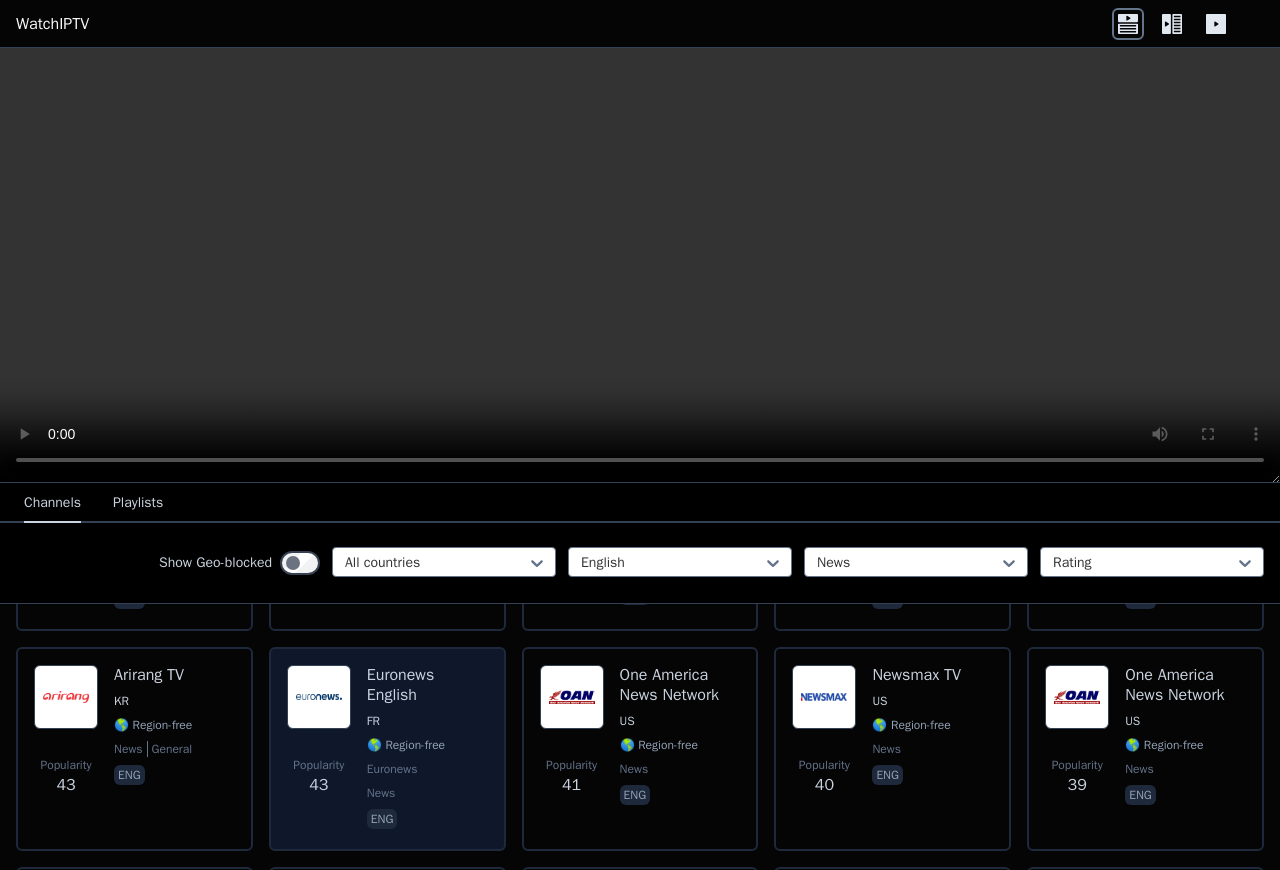 click at bounding box center (319, 697) 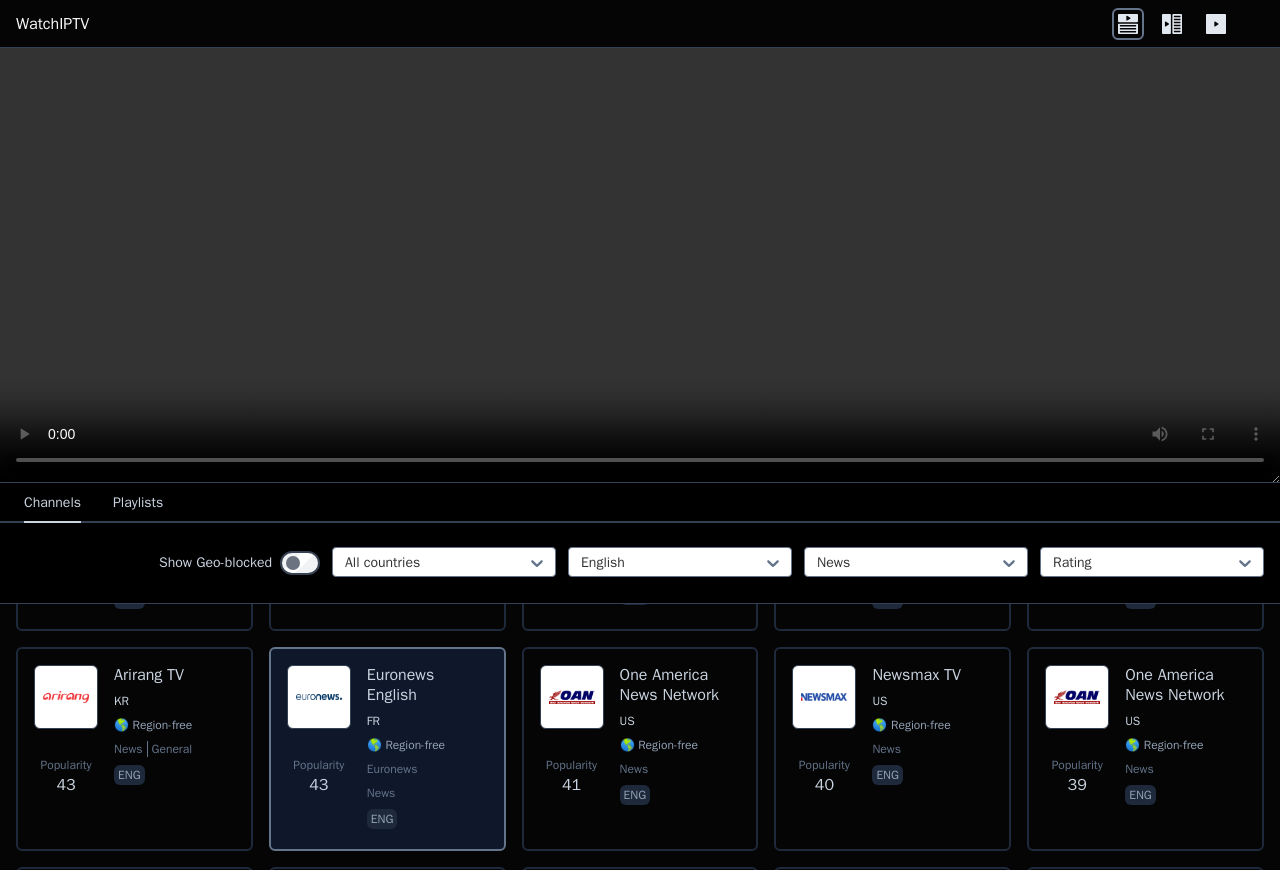 click on "Euronews English" at bounding box center (427, 685) 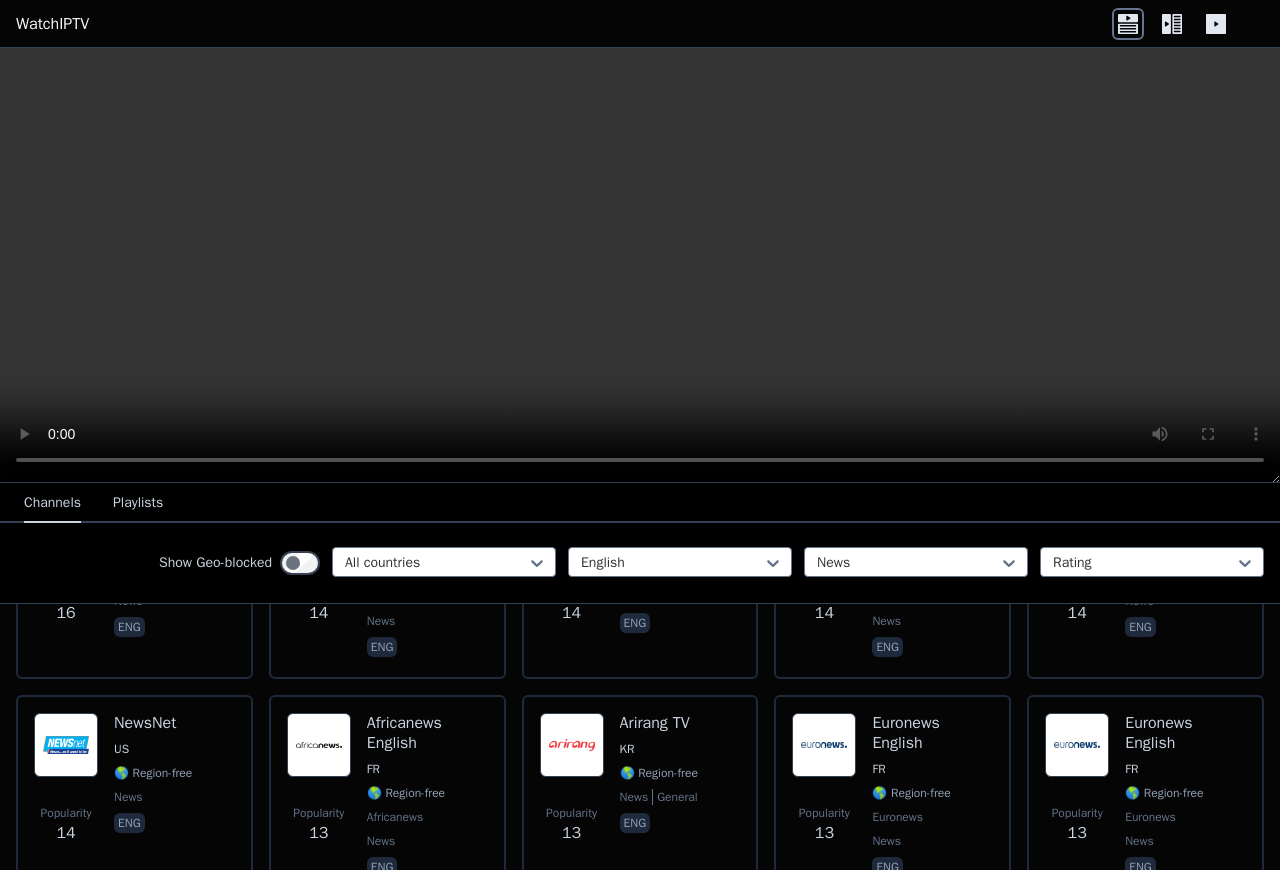 scroll, scrollTop: 7344, scrollLeft: 0, axis: vertical 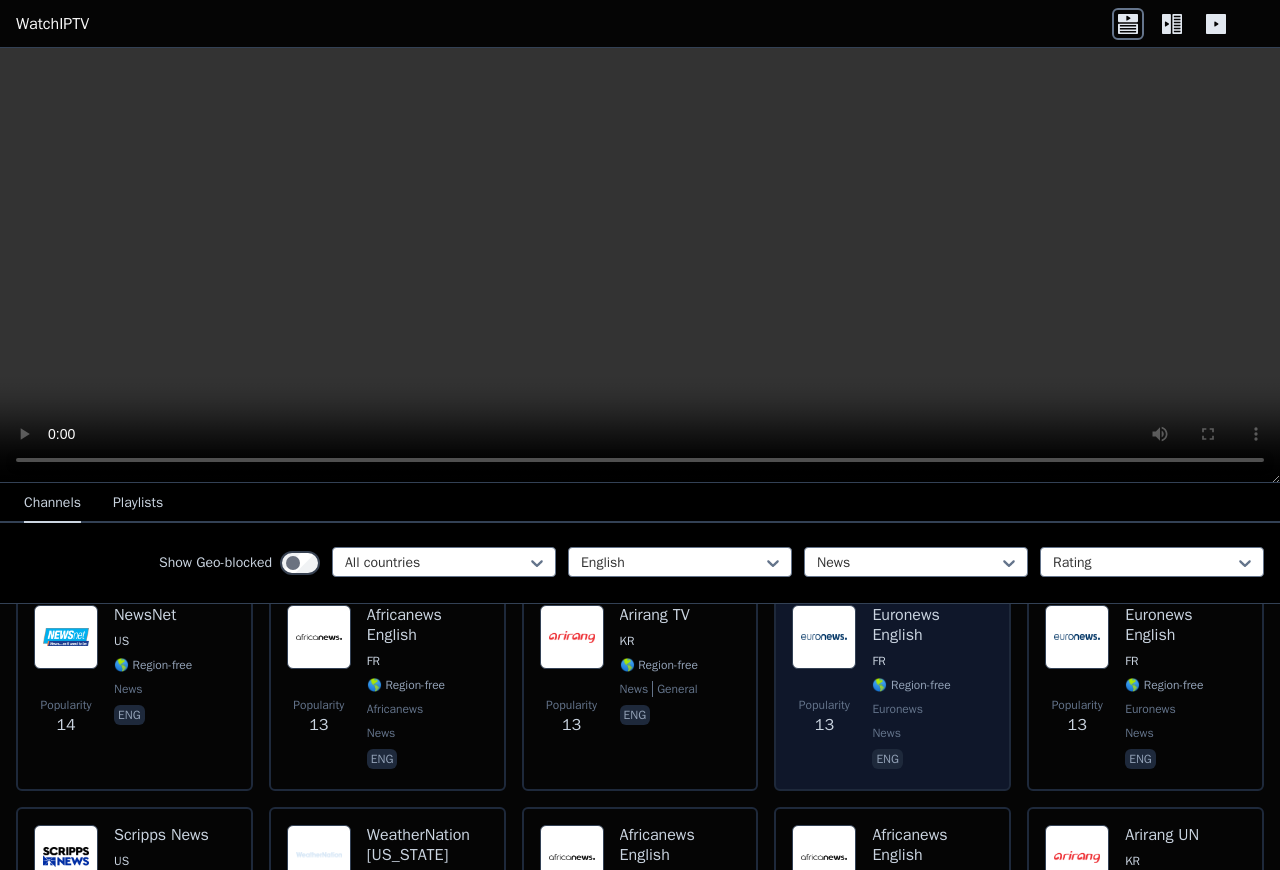 click at bounding box center [824, 637] 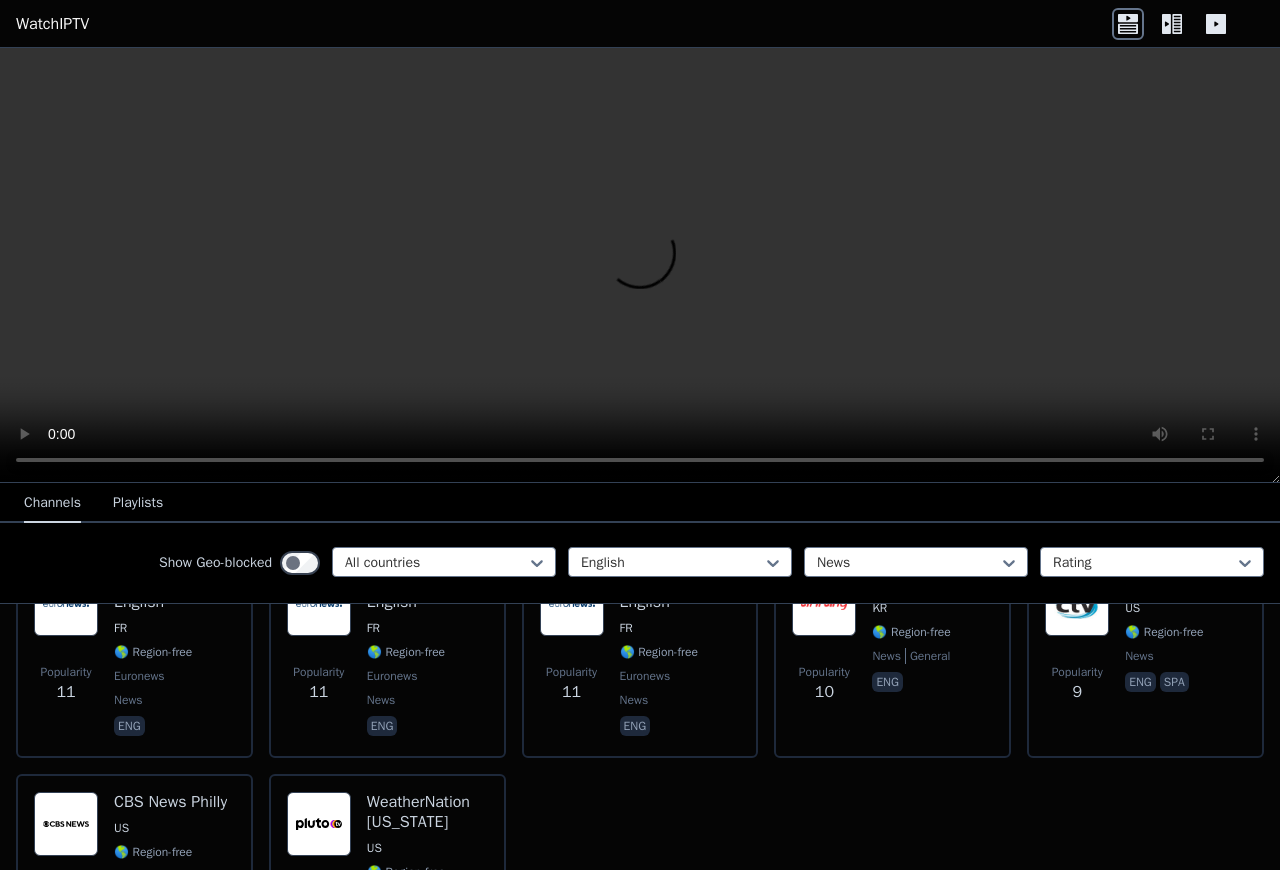 scroll, scrollTop: 8145, scrollLeft: 0, axis: vertical 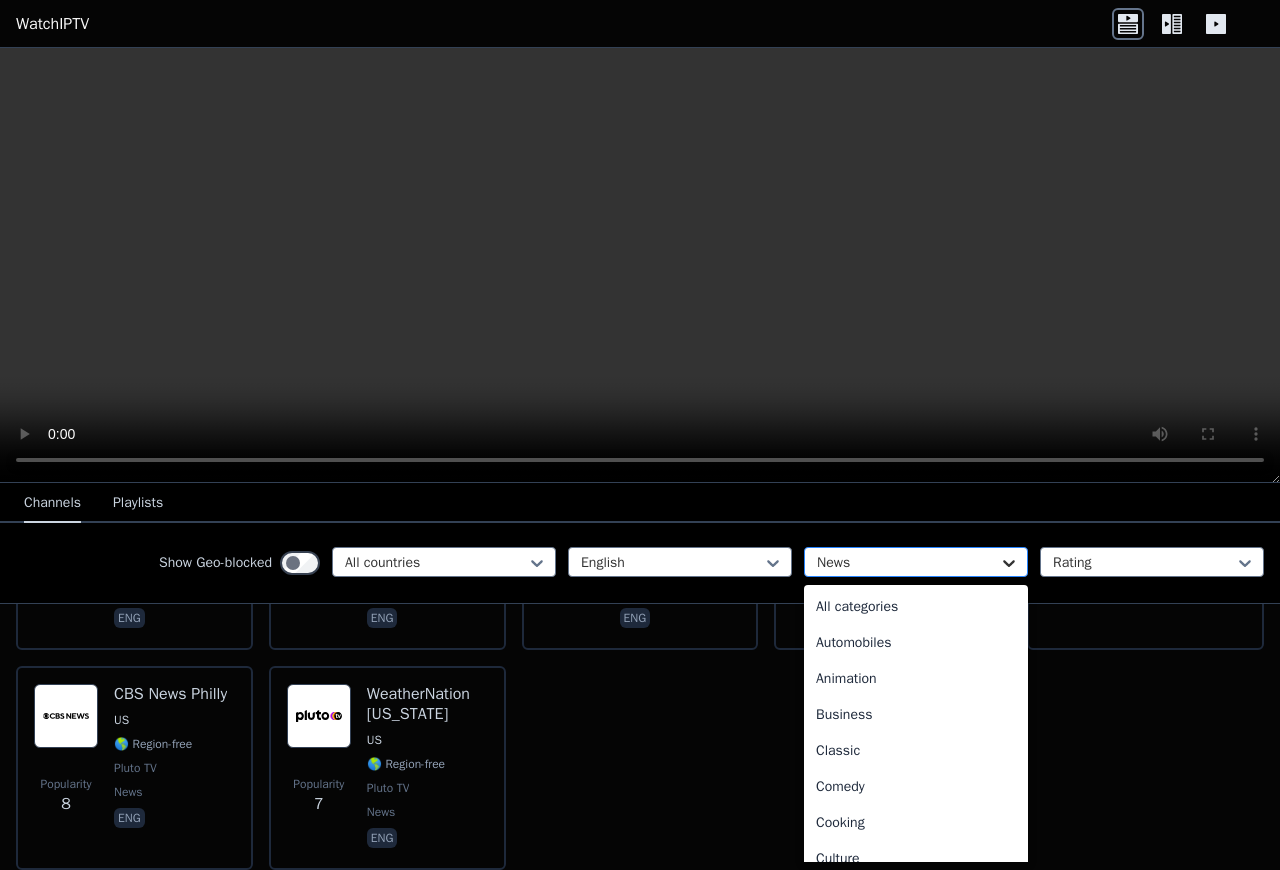 click 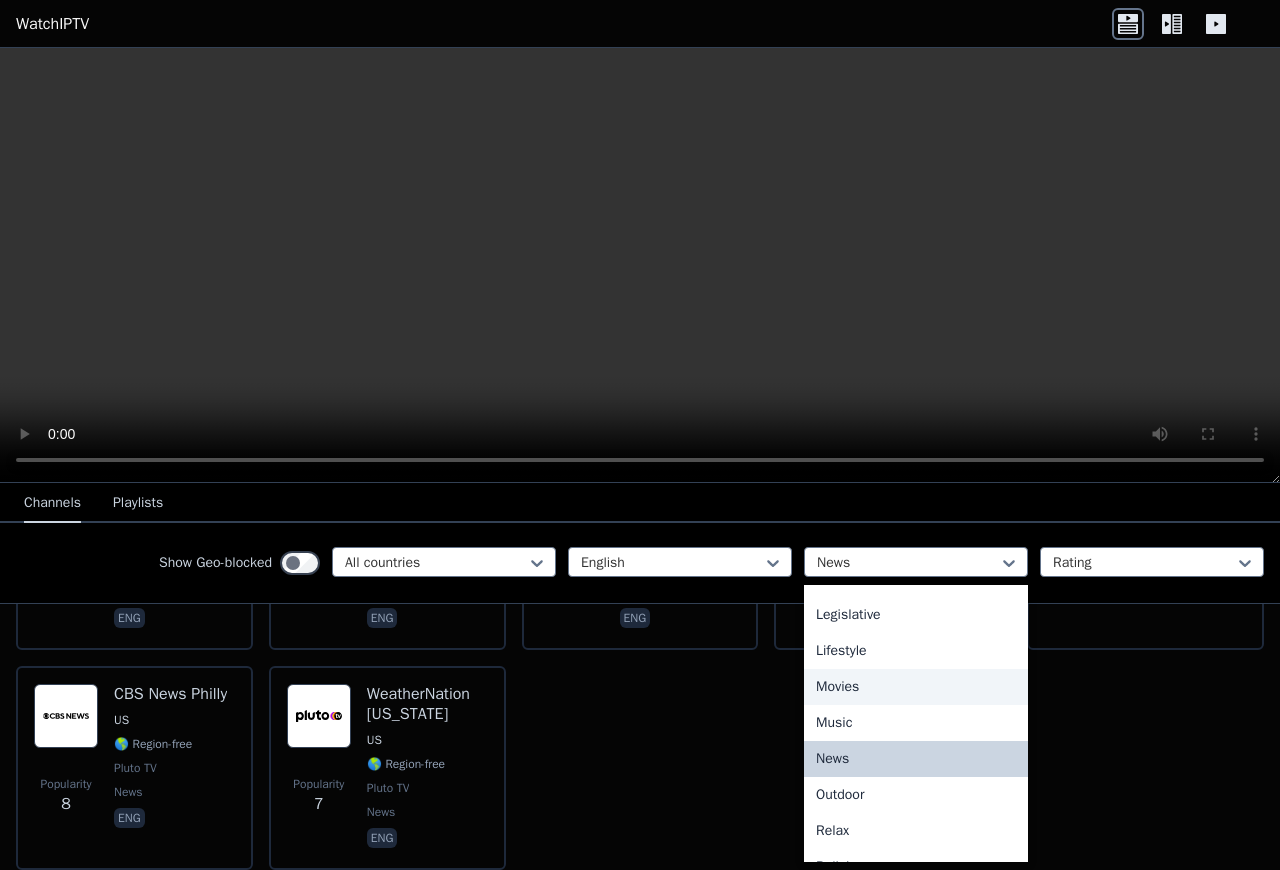 scroll, scrollTop: 472, scrollLeft: 0, axis: vertical 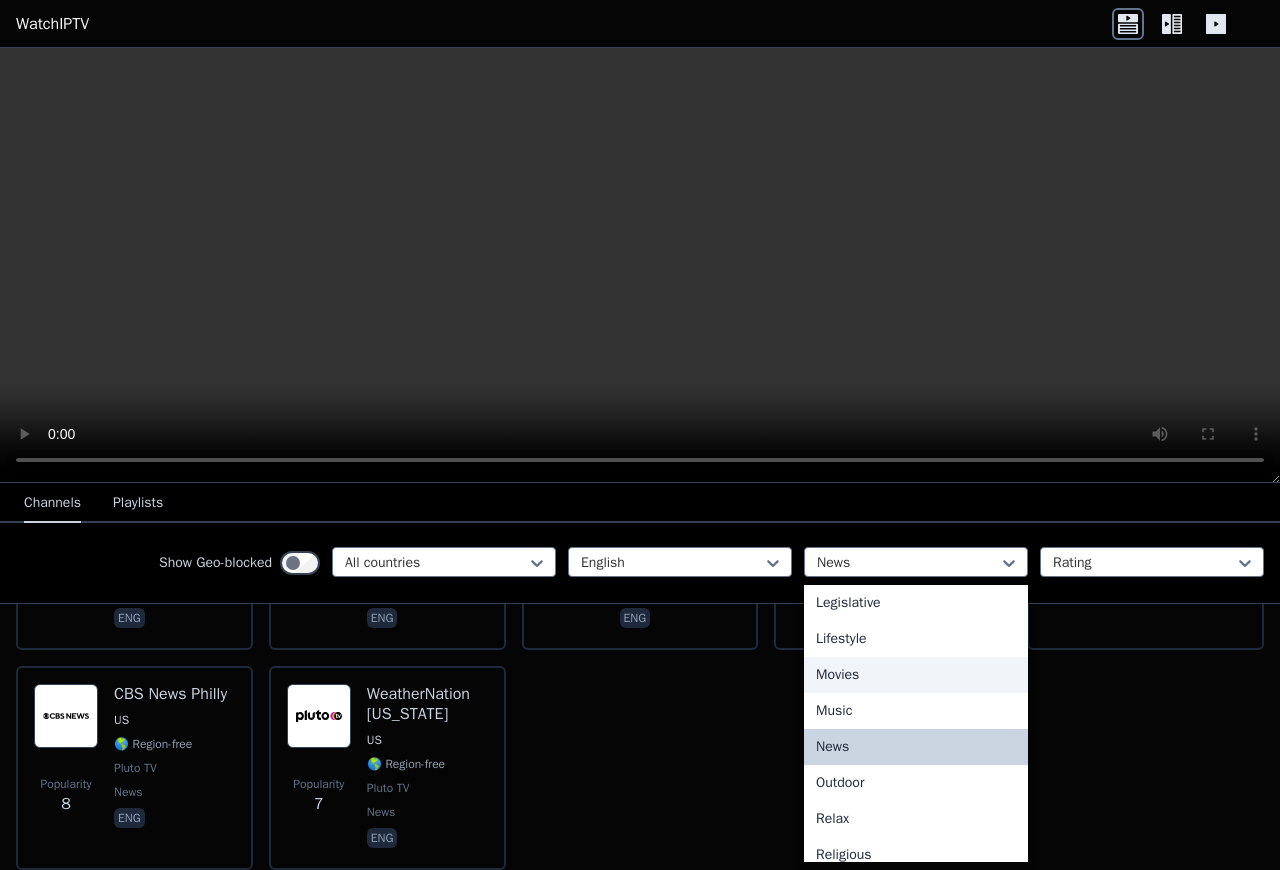 click on "Movies" at bounding box center [916, 675] 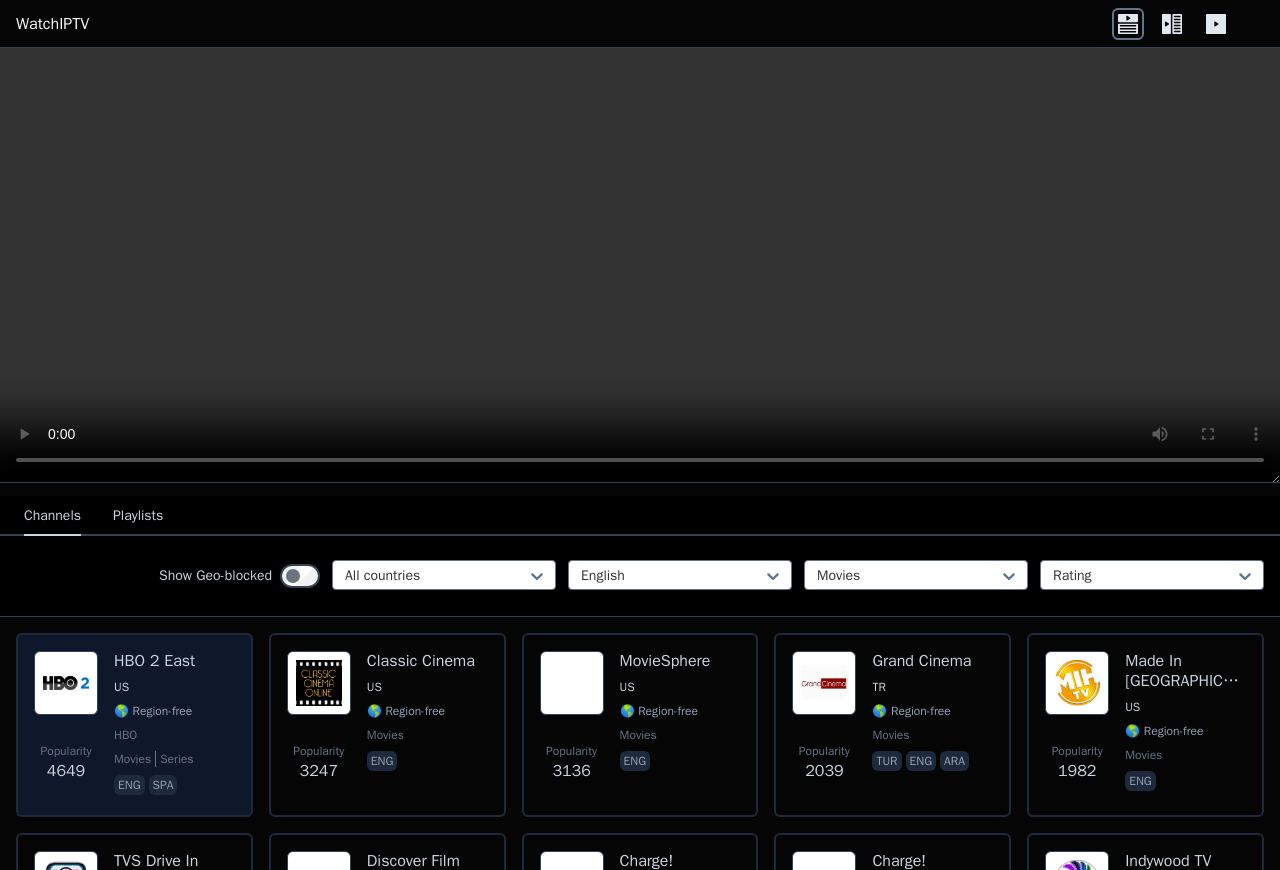 scroll, scrollTop: 216, scrollLeft: 0, axis: vertical 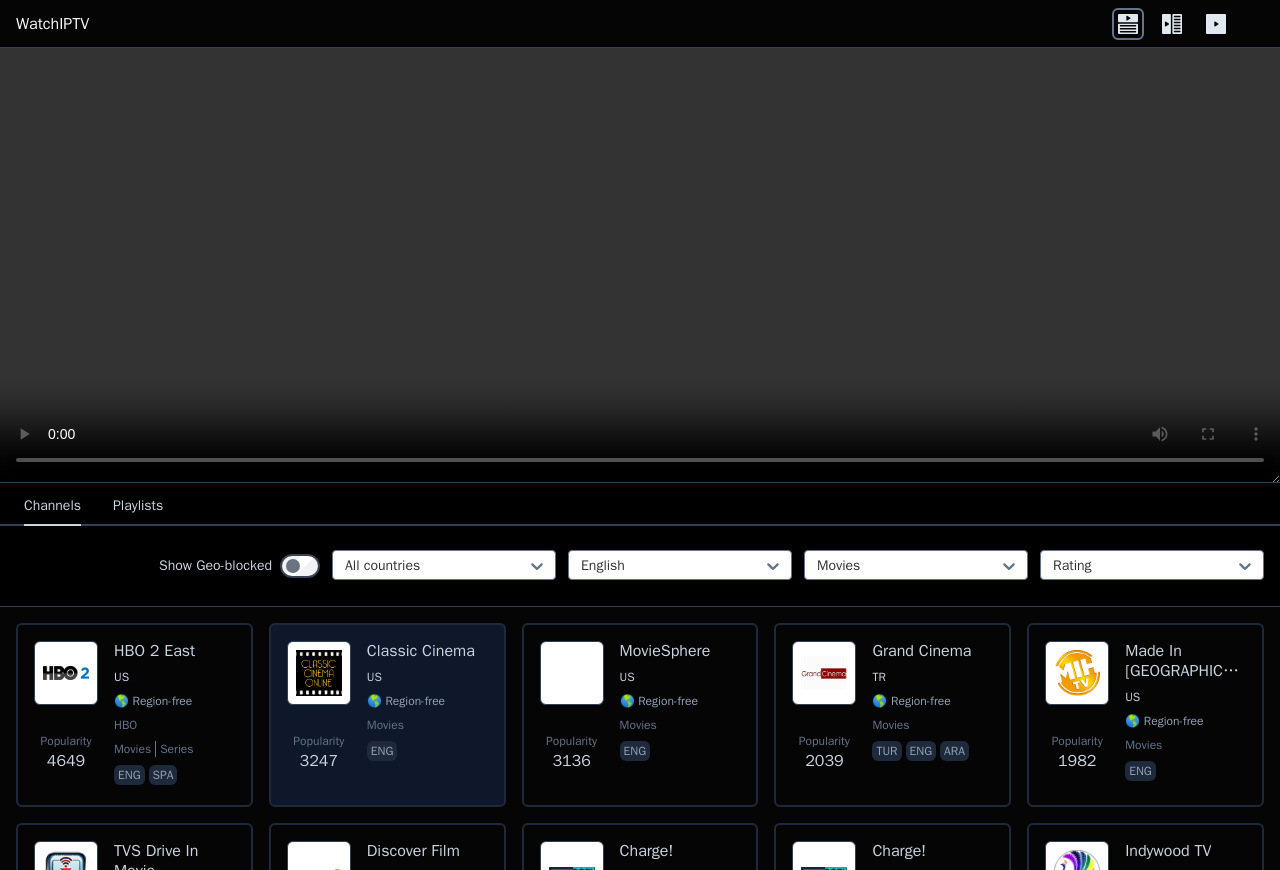 click on "Popularity 3247" at bounding box center (319, 715) 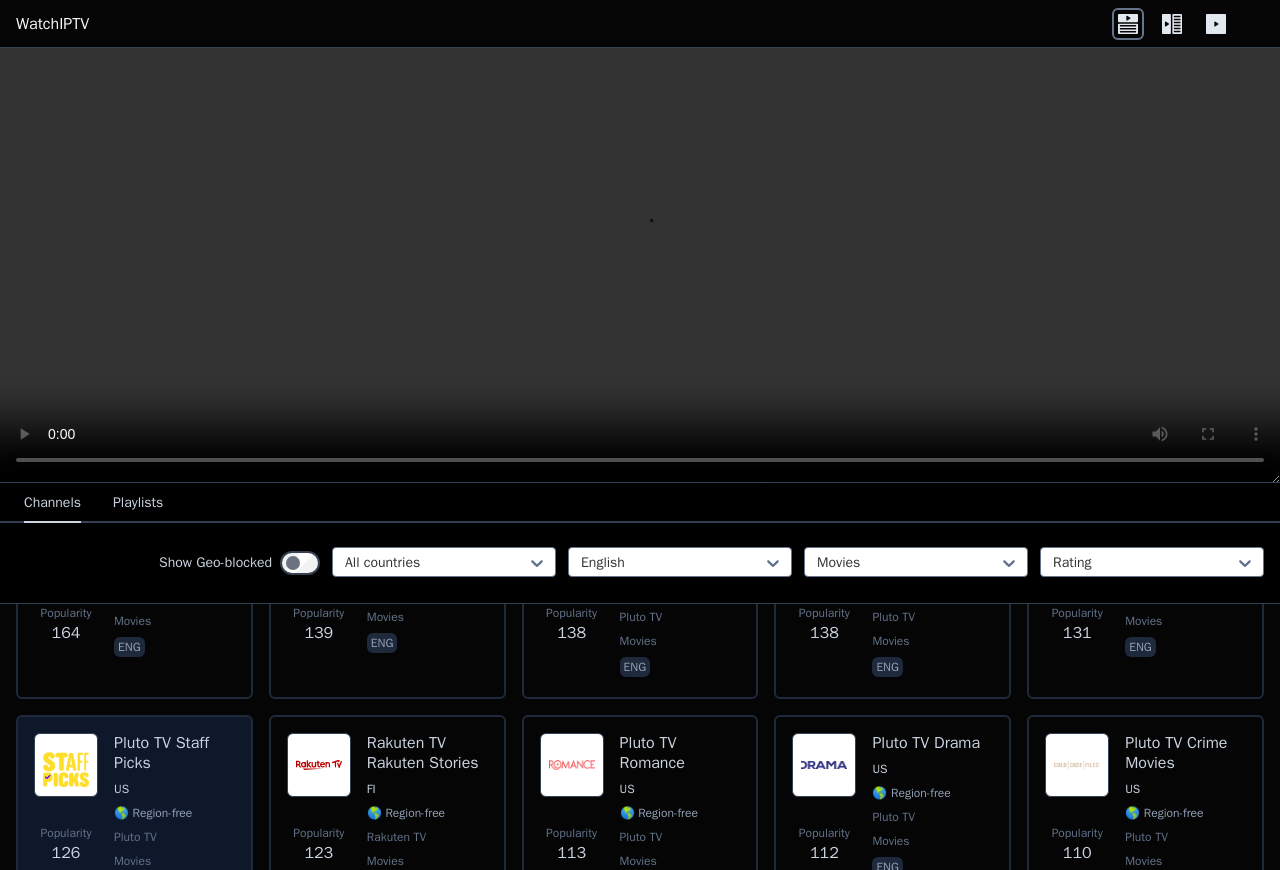 scroll, scrollTop: 1728, scrollLeft: 0, axis: vertical 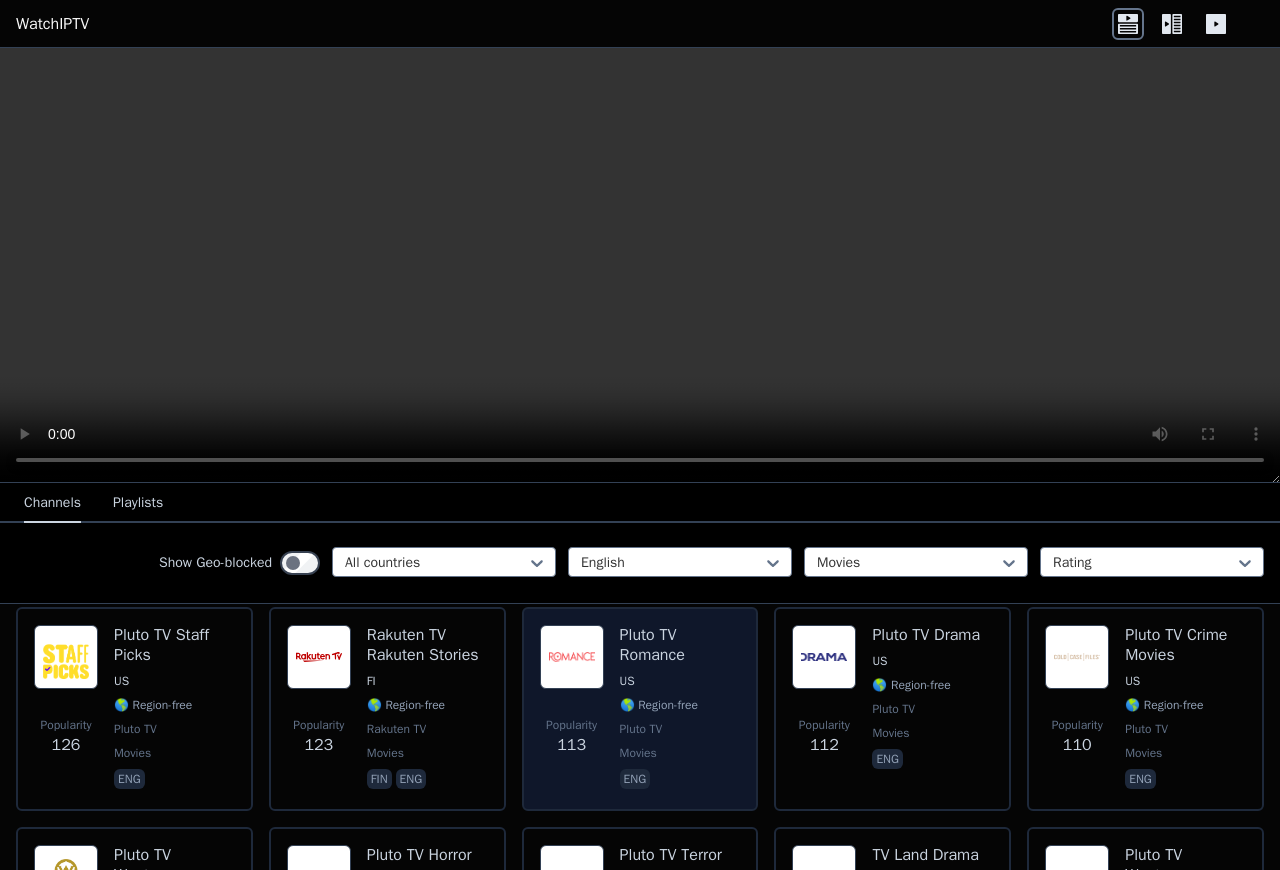 click on "Popularity 113" at bounding box center (572, 737) 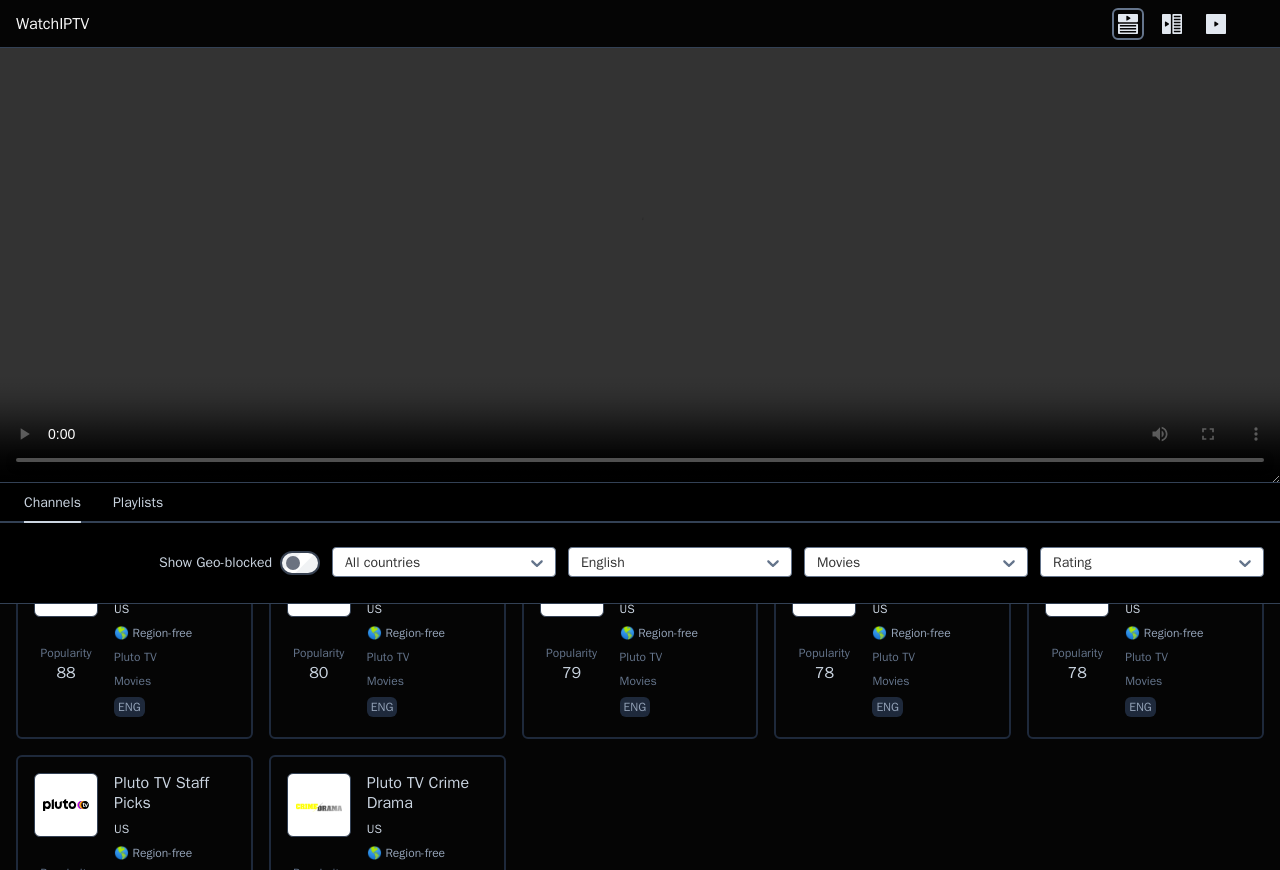 scroll, scrollTop: 2268, scrollLeft: 0, axis: vertical 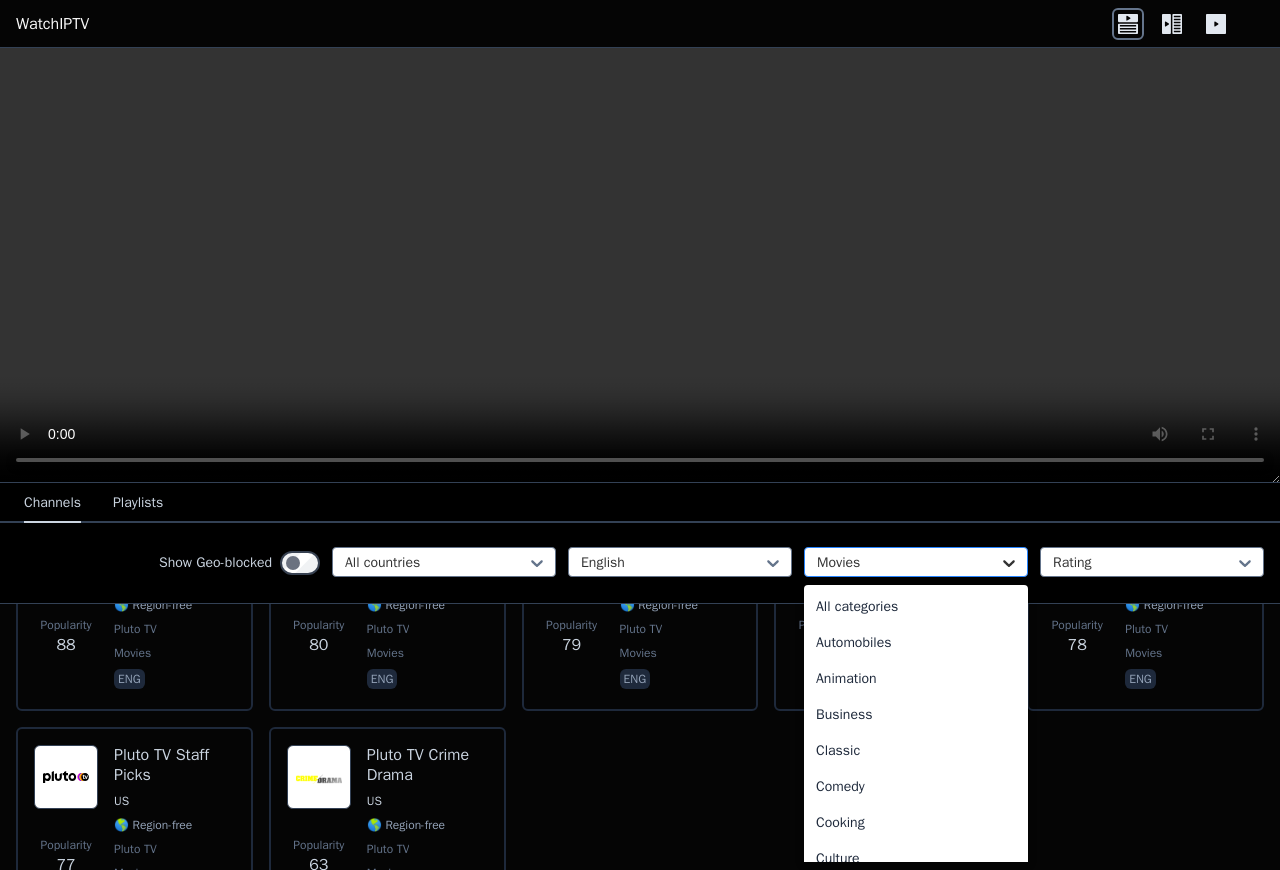 click 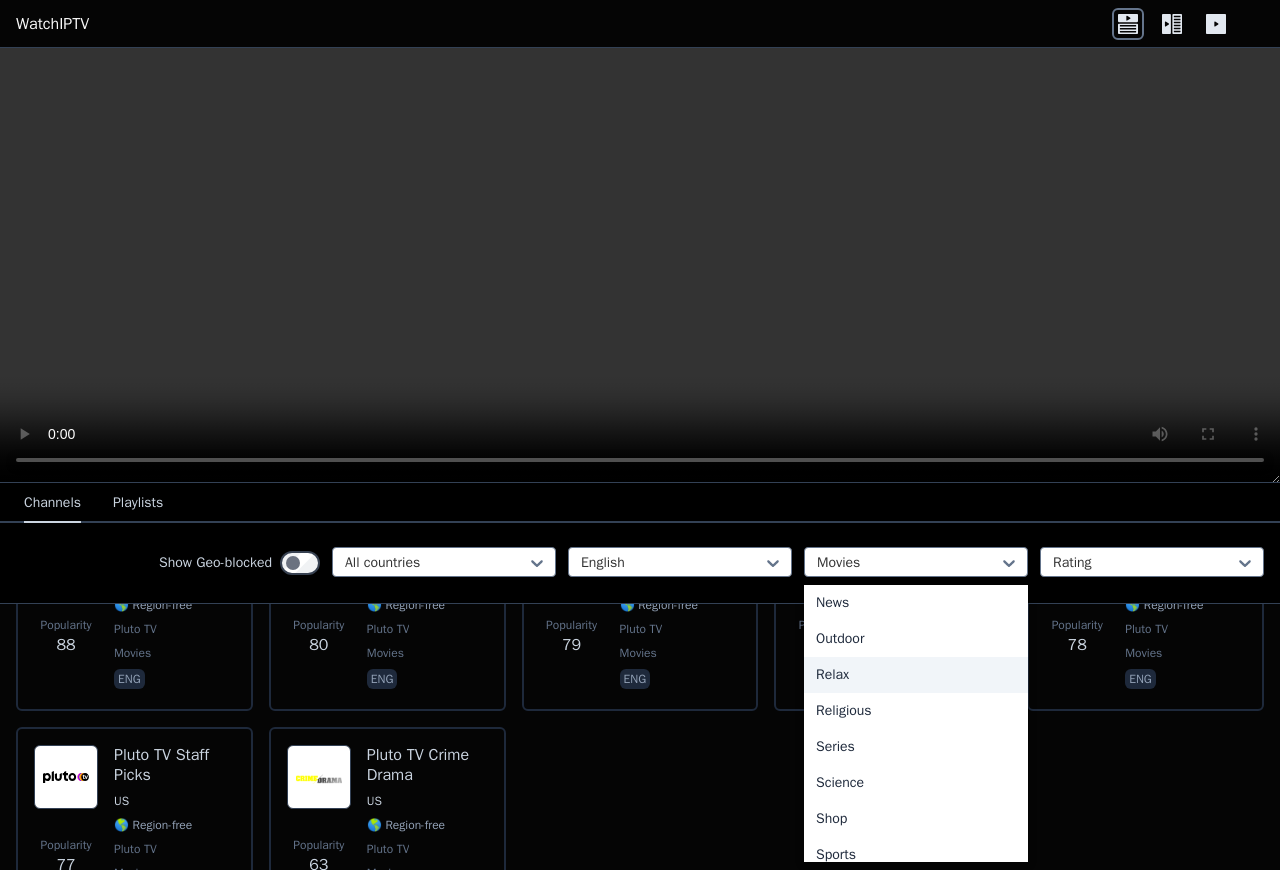scroll, scrollTop: 703, scrollLeft: 0, axis: vertical 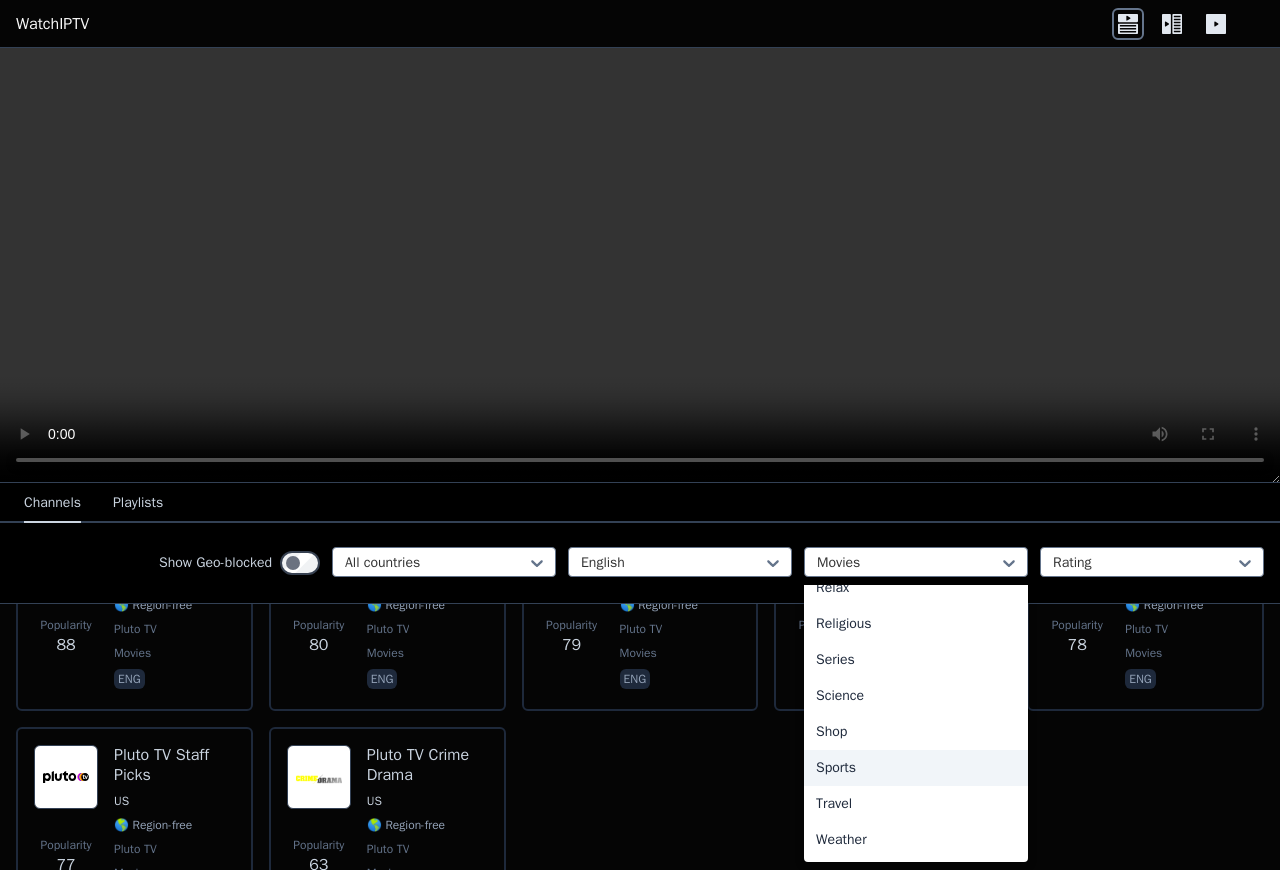 click on "Sports" at bounding box center [916, 768] 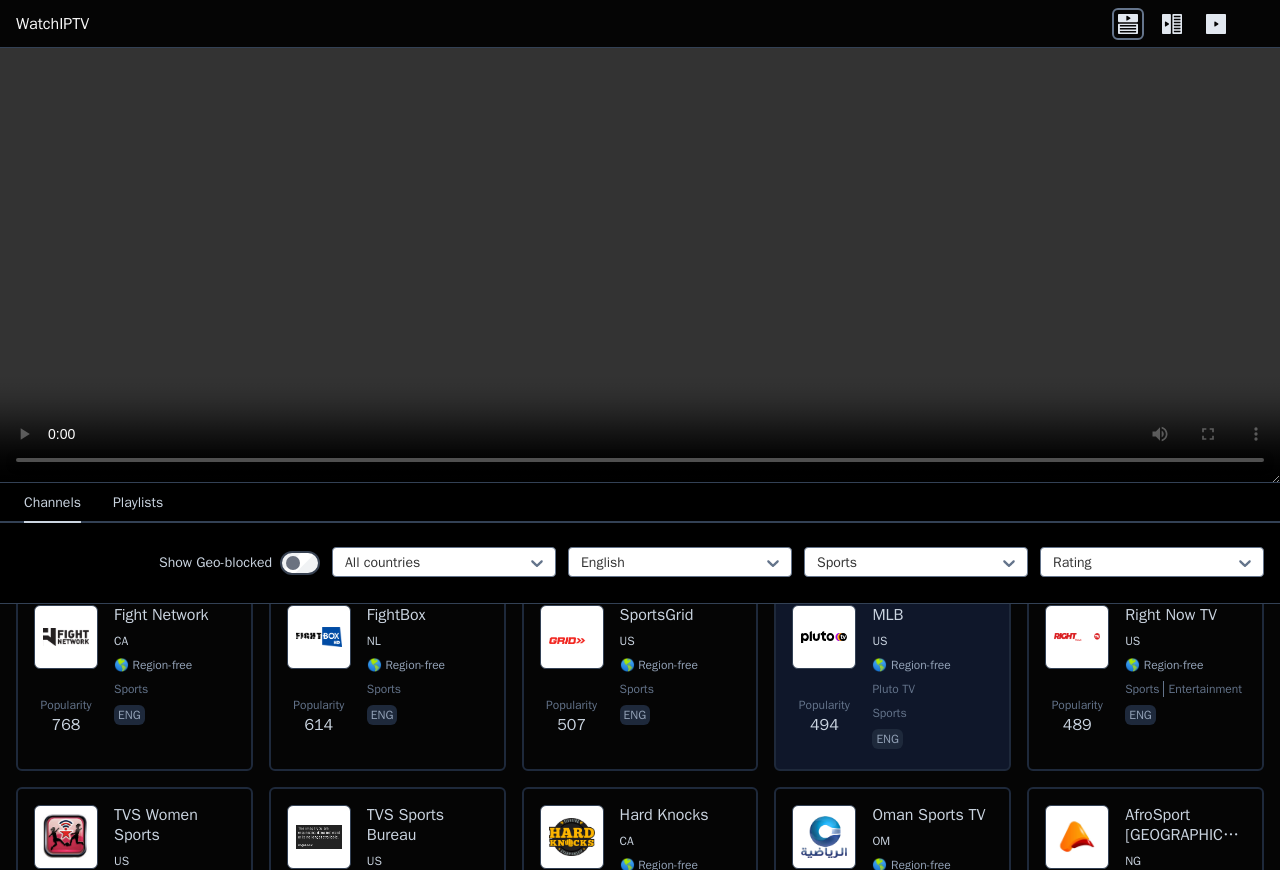 scroll, scrollTop: 756, scrollLeft: 0, axis: vertical 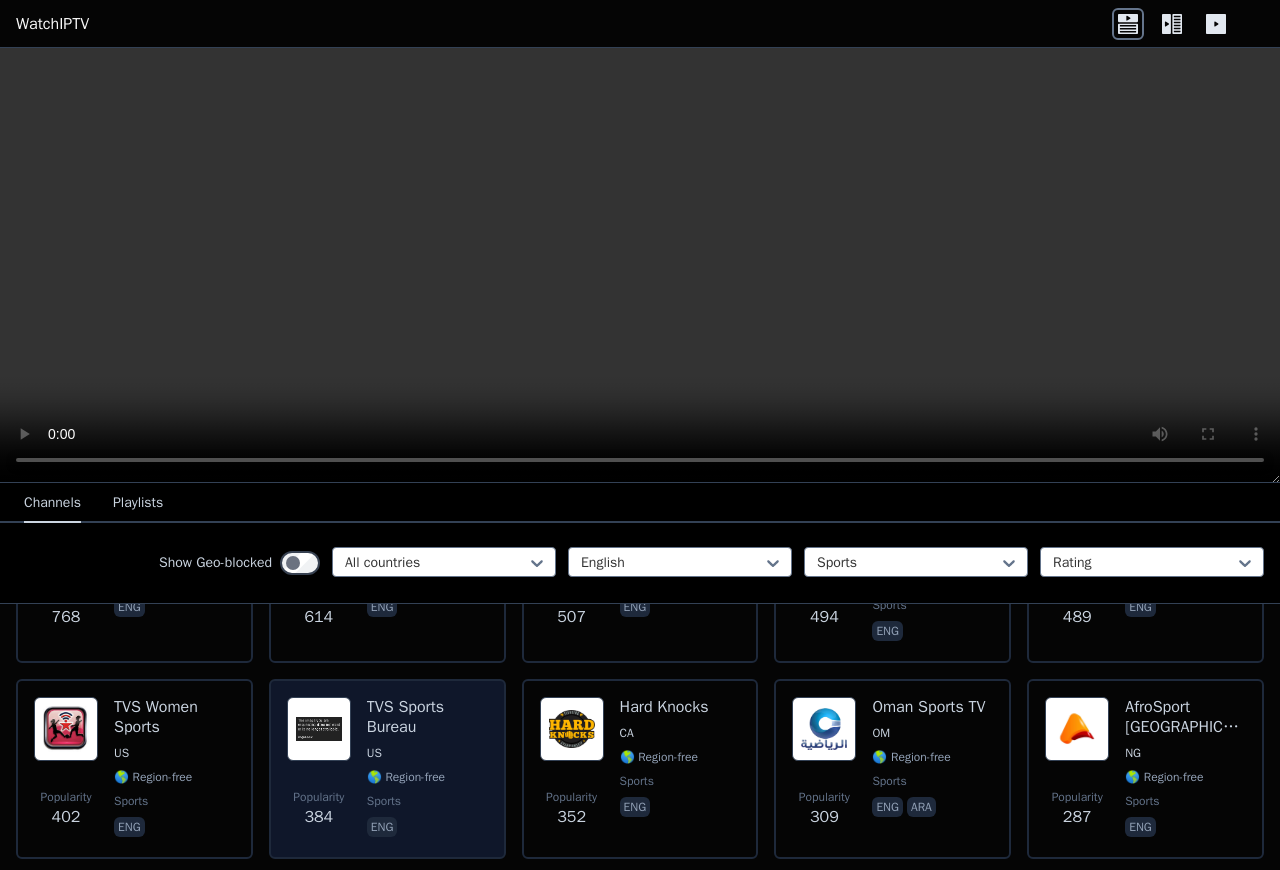 click at bounding box center [319, 729] 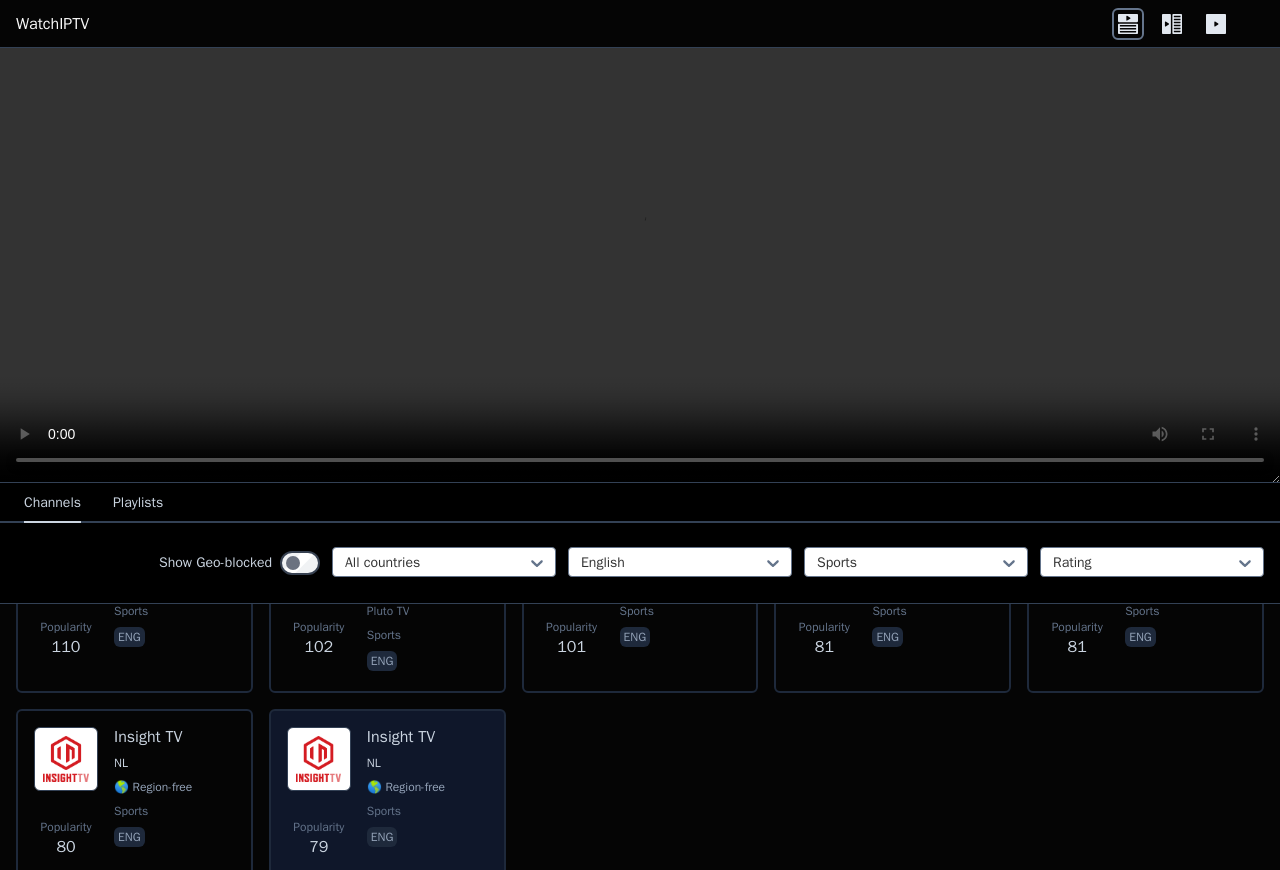 scroll, scrollTop: 2001, scrollLeft: 0, axis: vertical 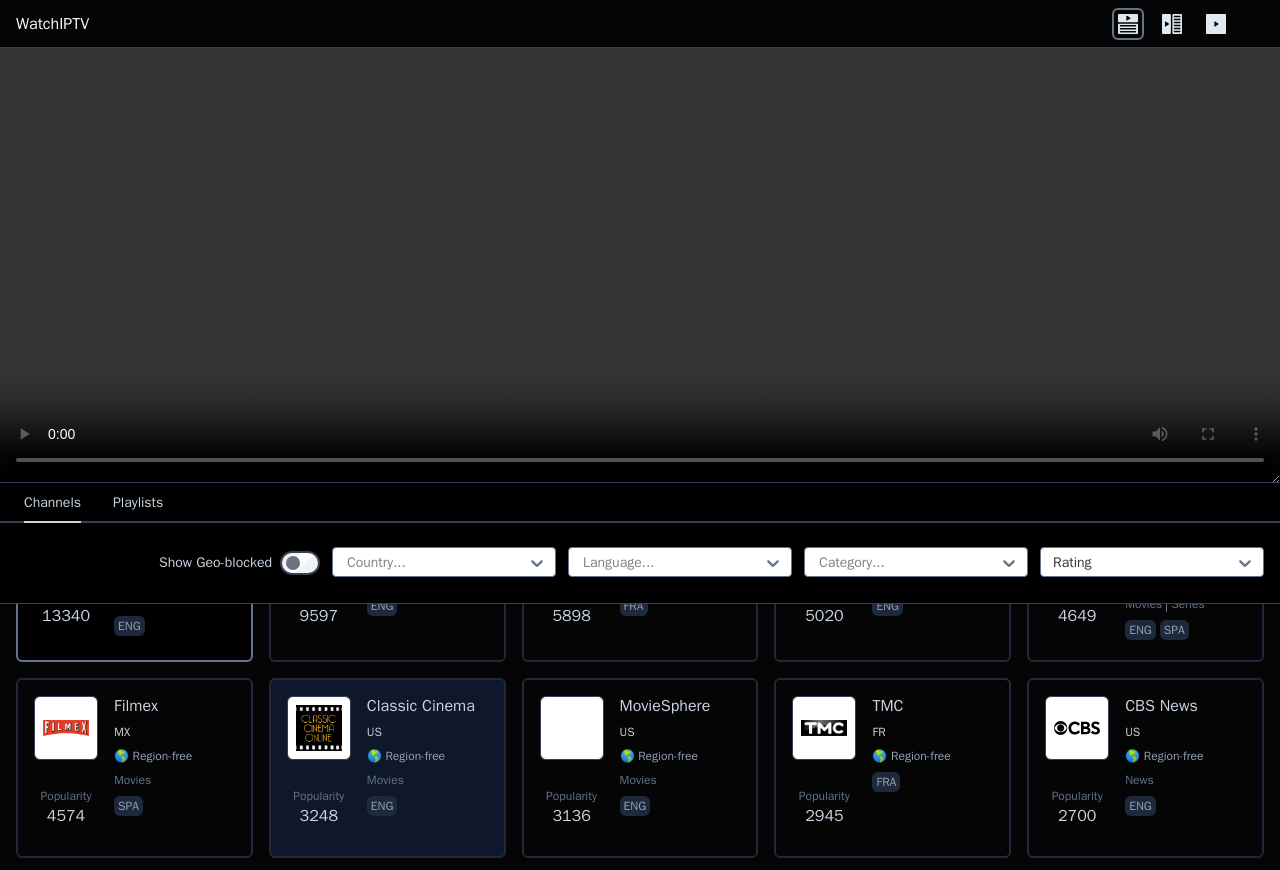 click at bounding box center [319, 728] 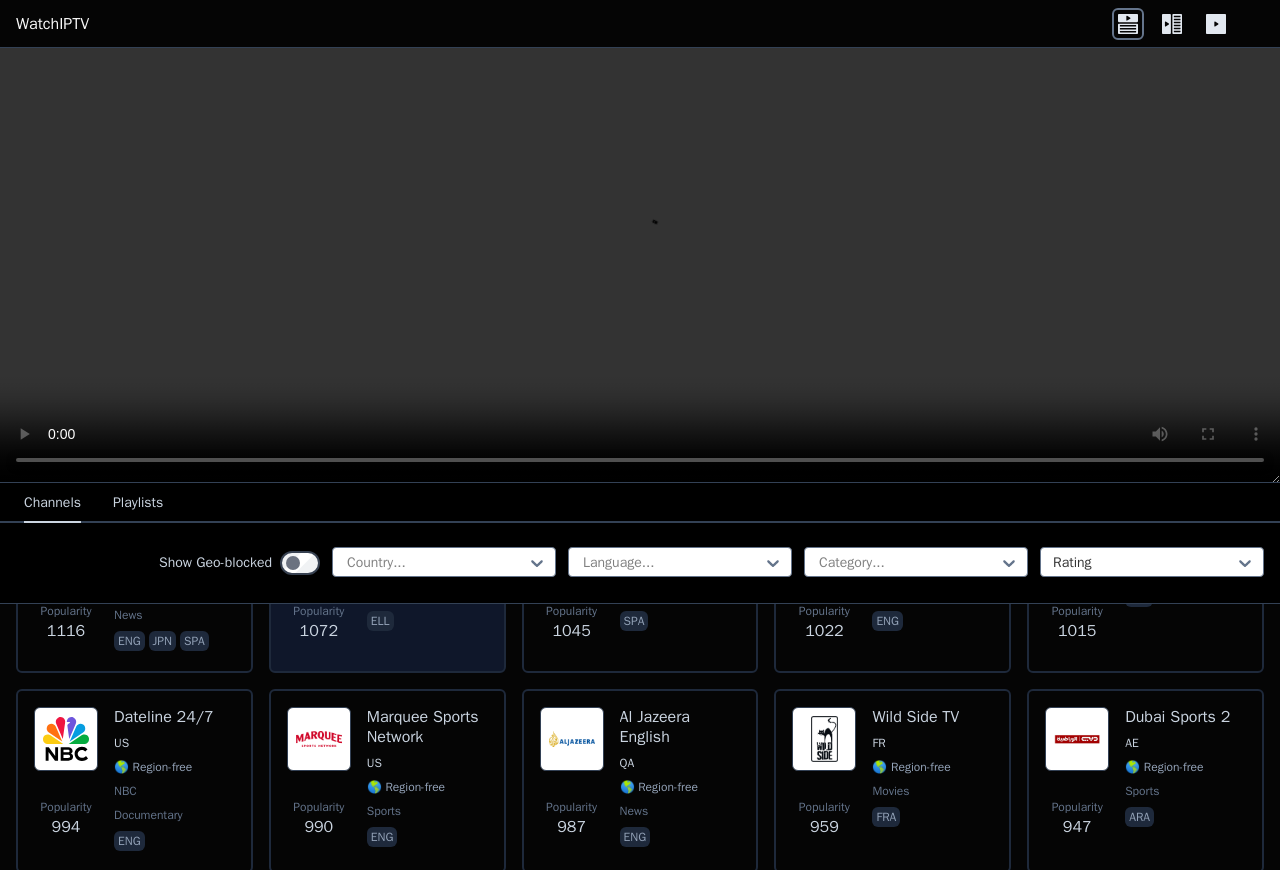 scroll, scrollTop: 2197, scrollLeft: 0, axis: vertical 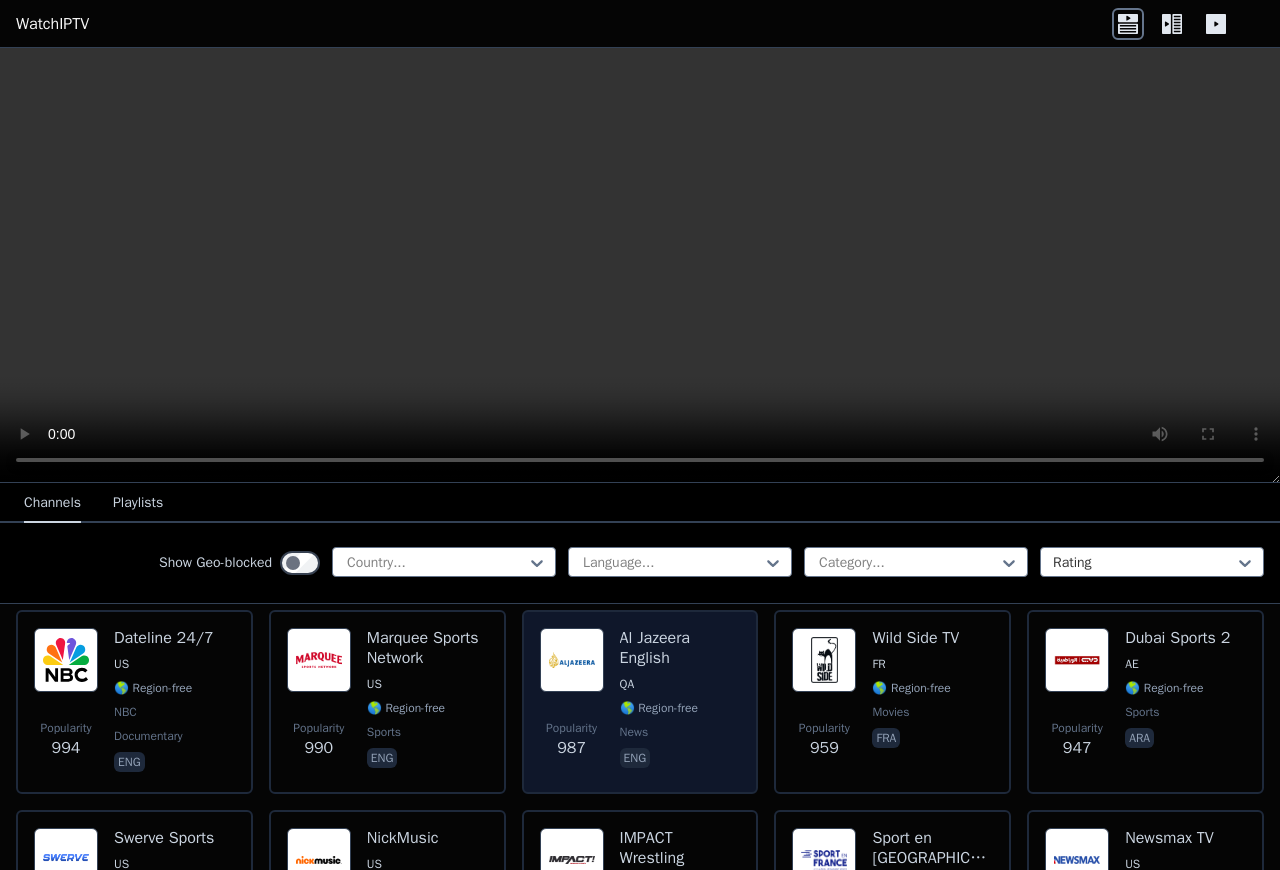 click at bounding box center [572, 660] 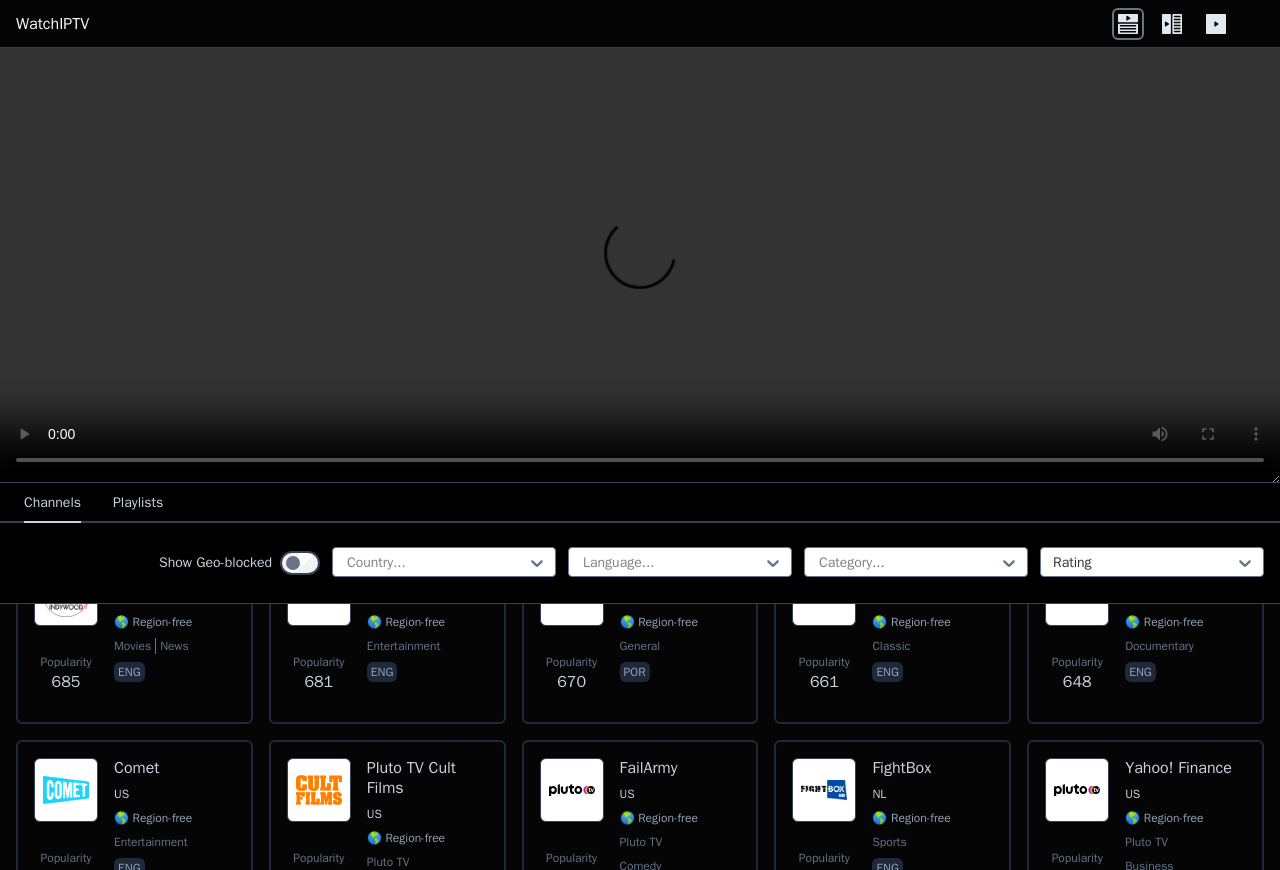 scroll, scrollTop: 3817, scrollLeft: 0, axis: vertical 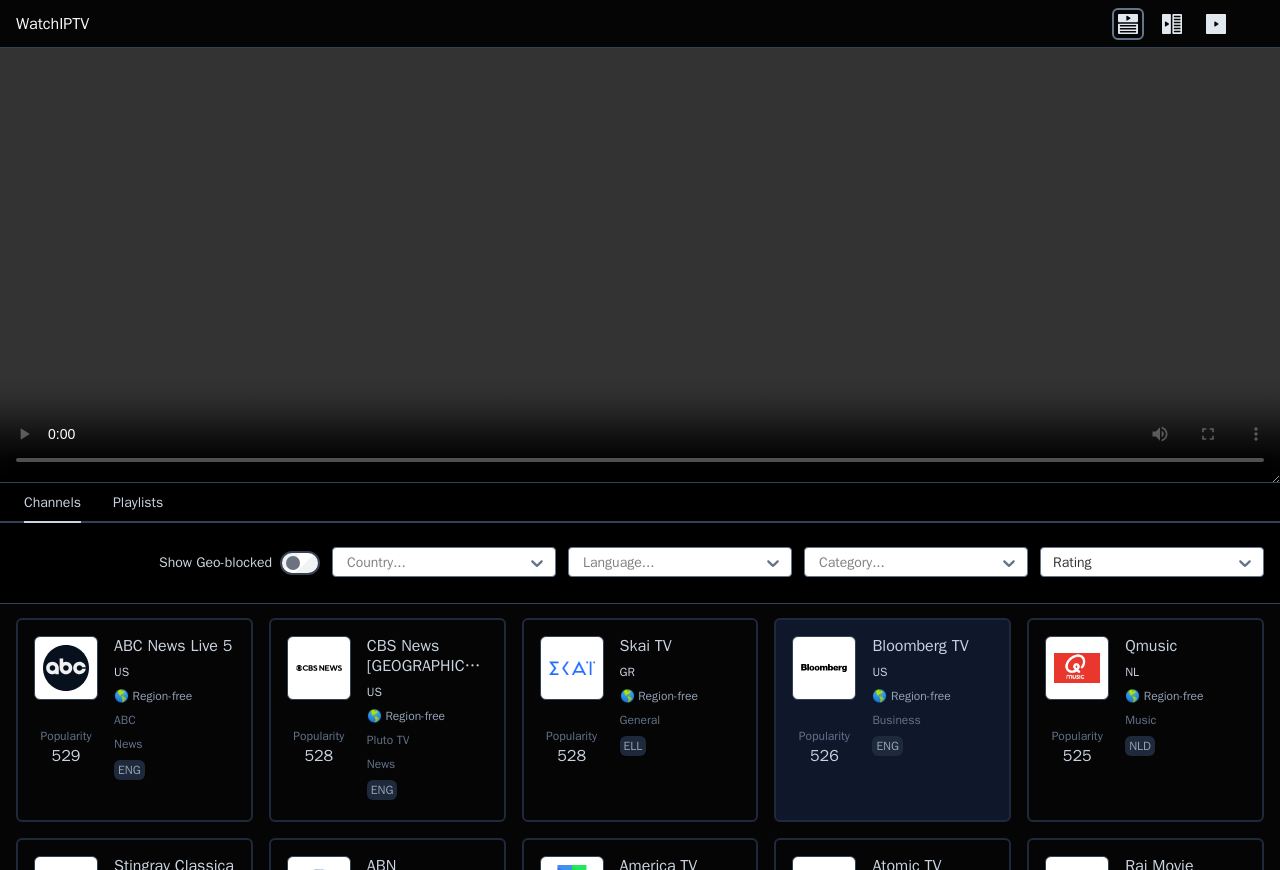 click at bounding box center [824, 668] 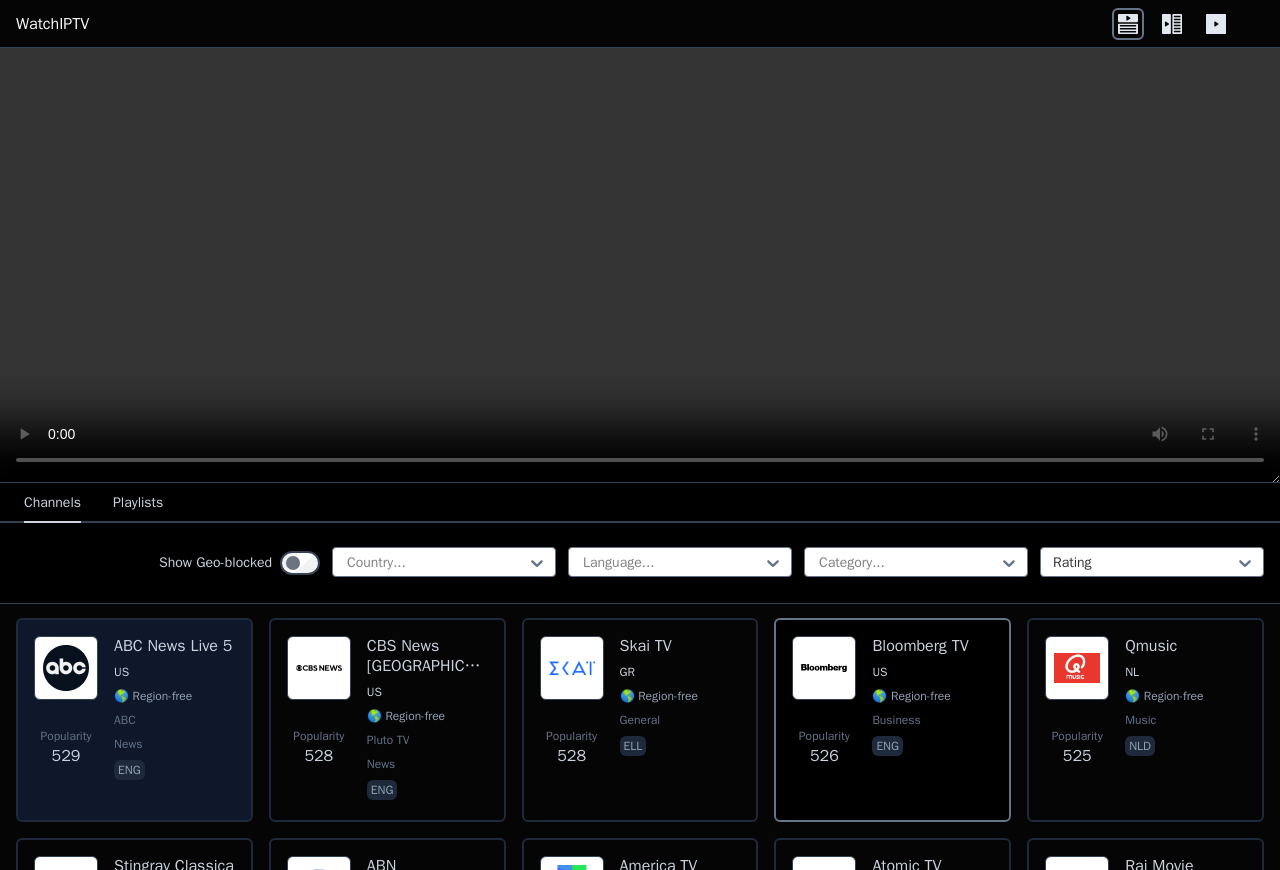 click at bounding box center (66, 668) 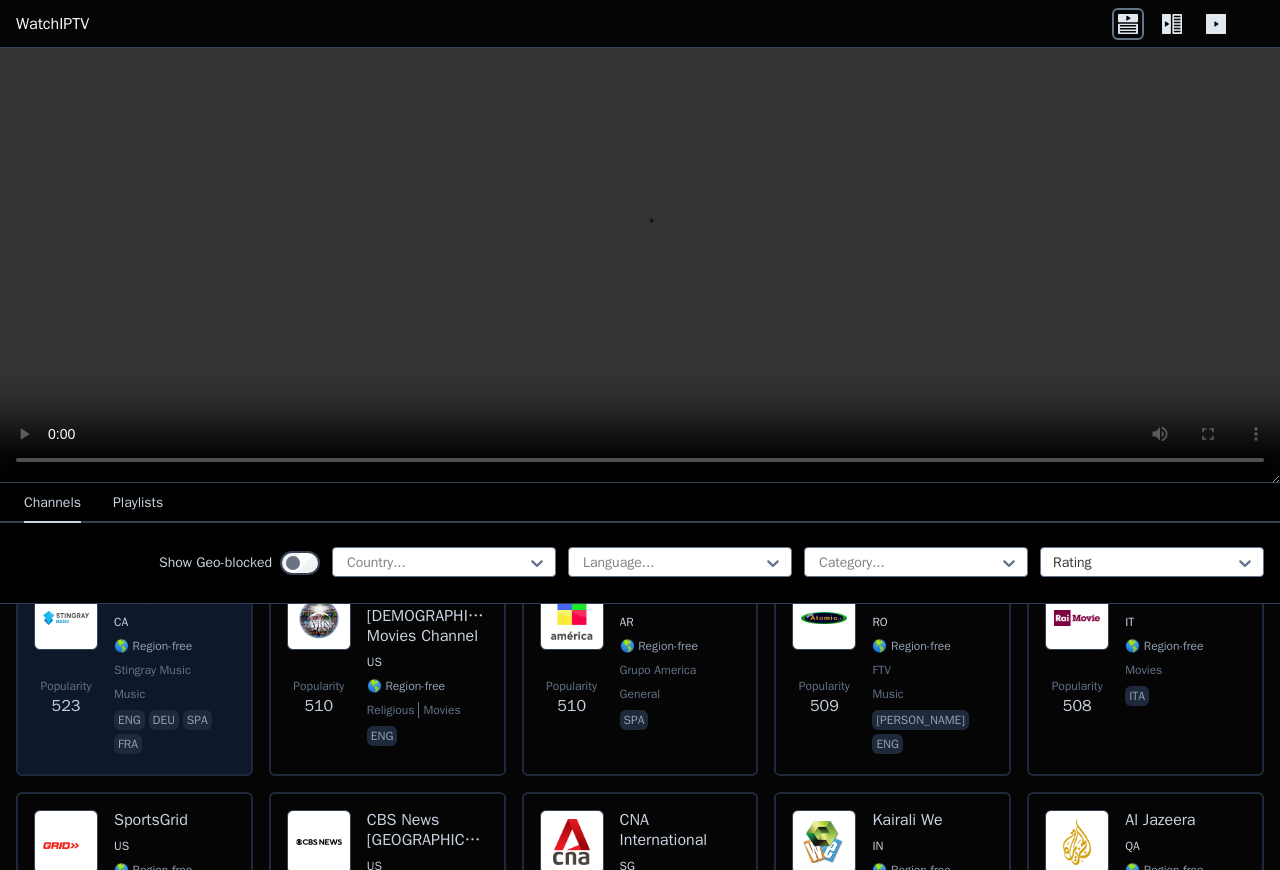 scroll, scrollTop: 5113, scrollLeft: 0, axis: vertical 